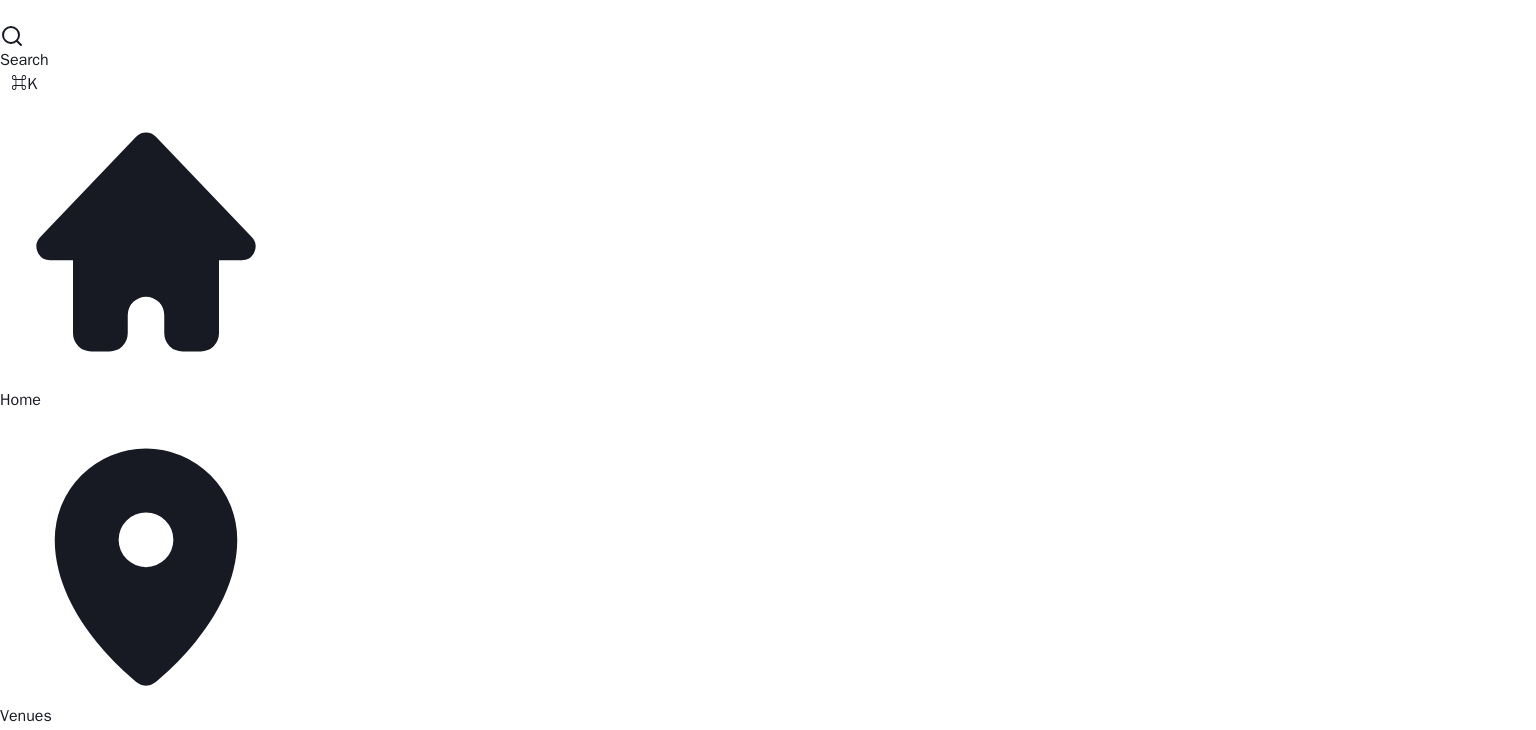 scroll, scrollTop: 0, scrollLeft: 0, axis: both 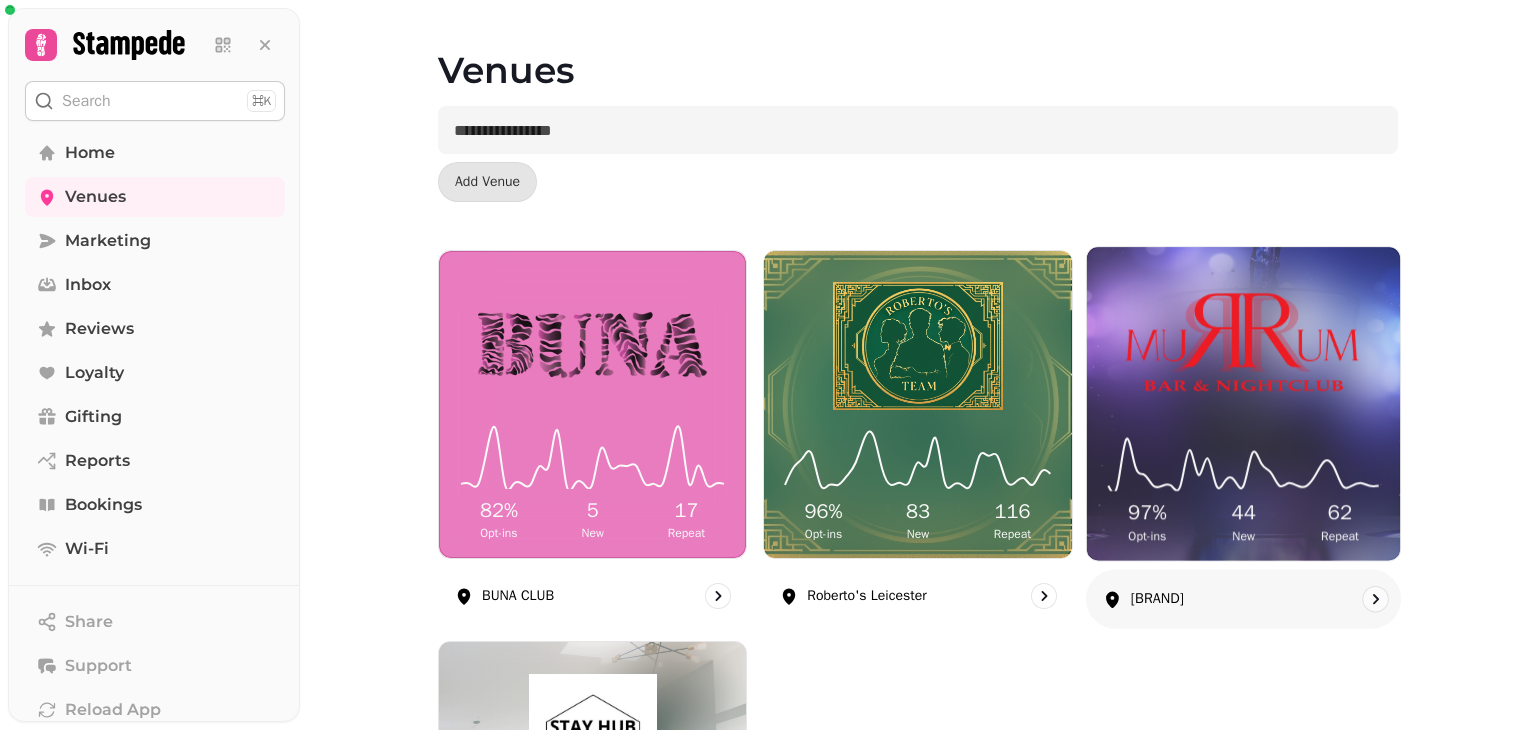 click on "97 % Opt-ins 44 New 62 Repeat" at bounding box center [1243, 403] 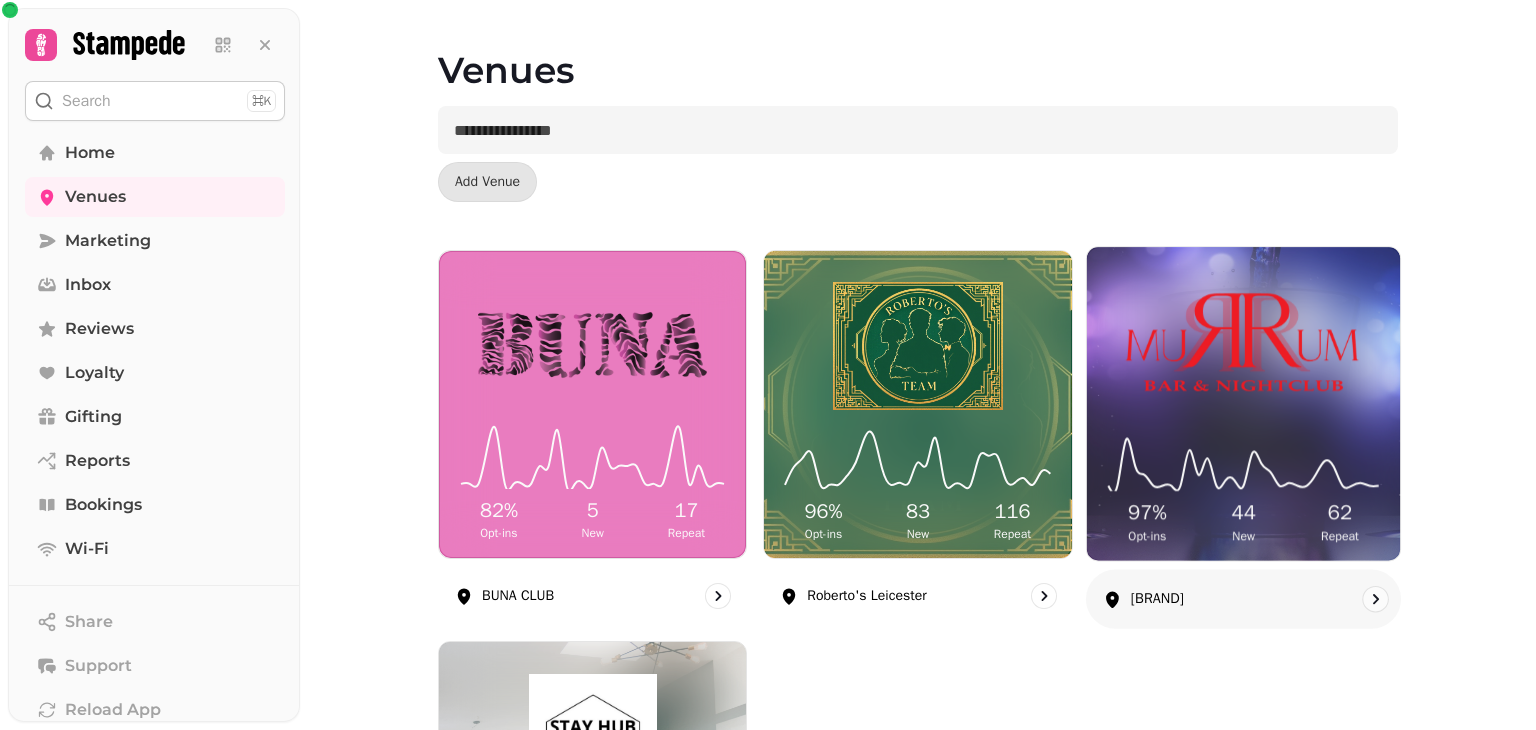 scroll, scrollTop: 0, scrollLeft: 0, axis: both 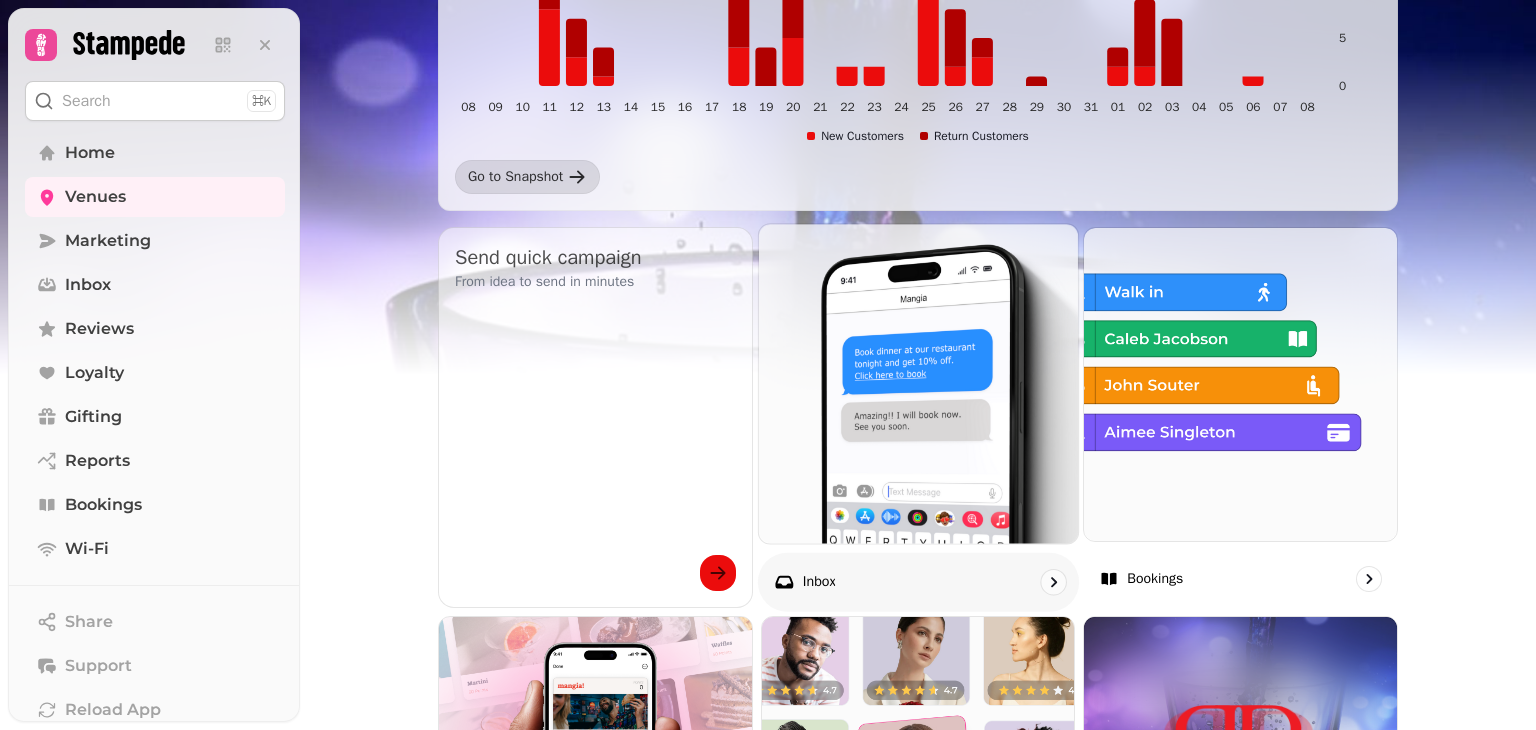 click at bounding box center (918, 383) 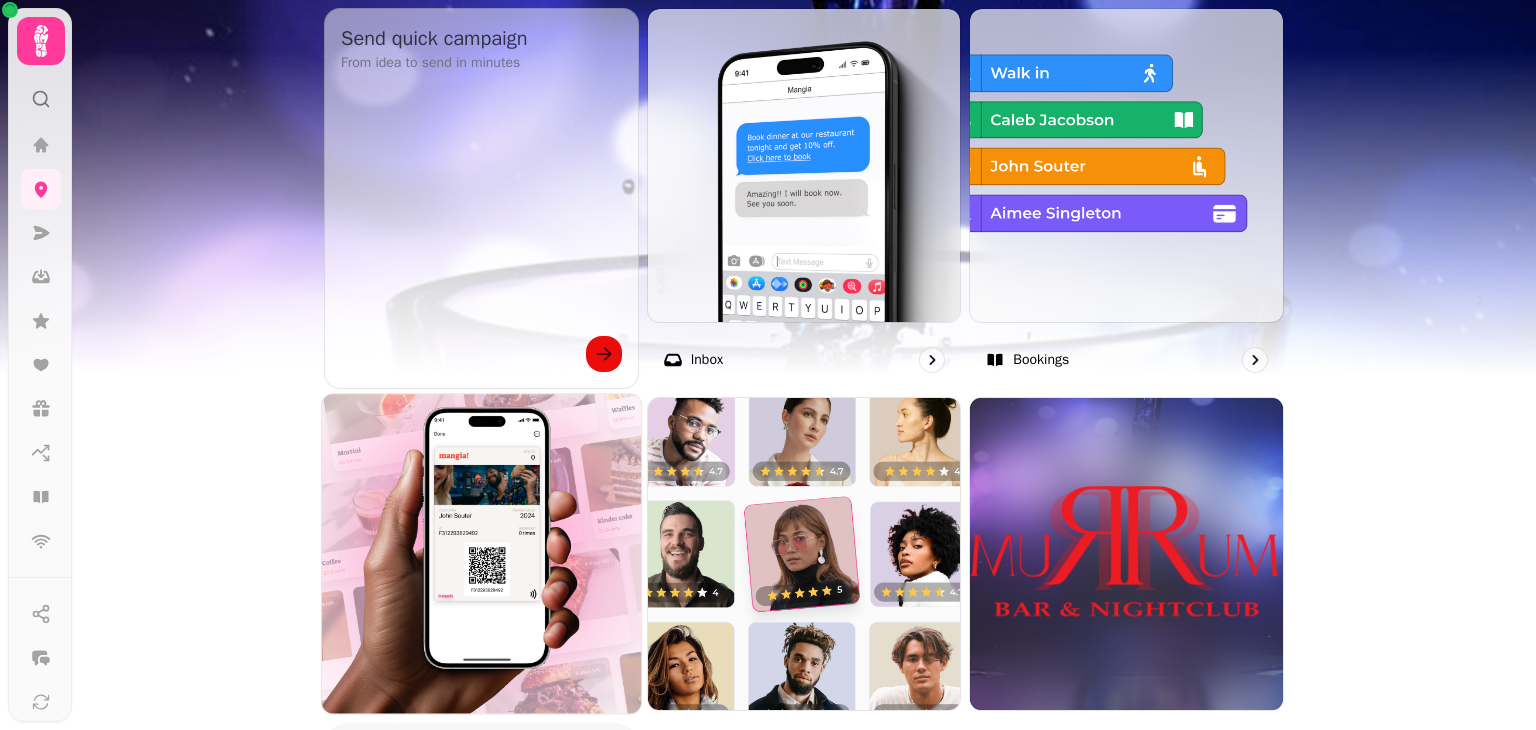 scroll, scrollTop: 716, scrollLeft: 0, axis: vertical 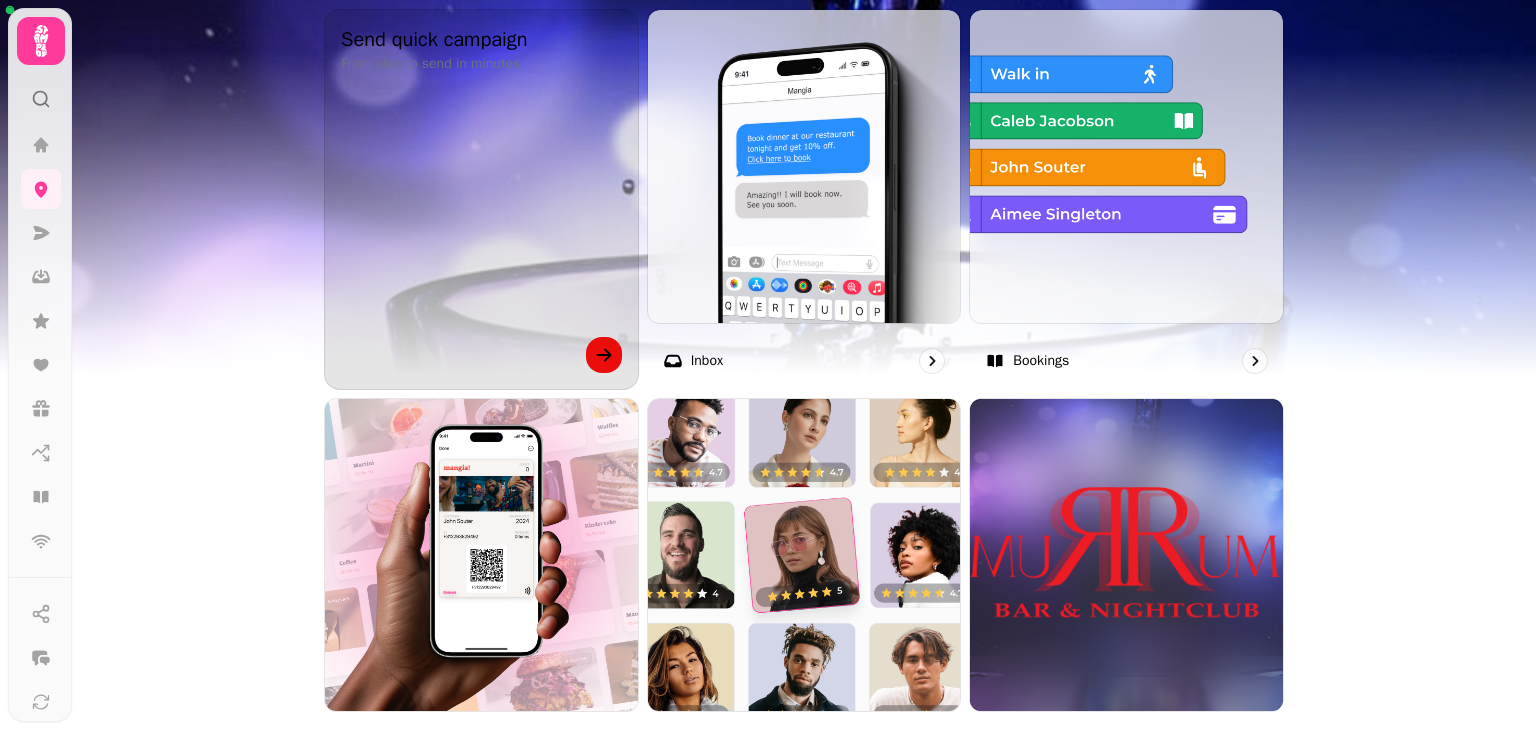 click at bounding box center [481, 279] 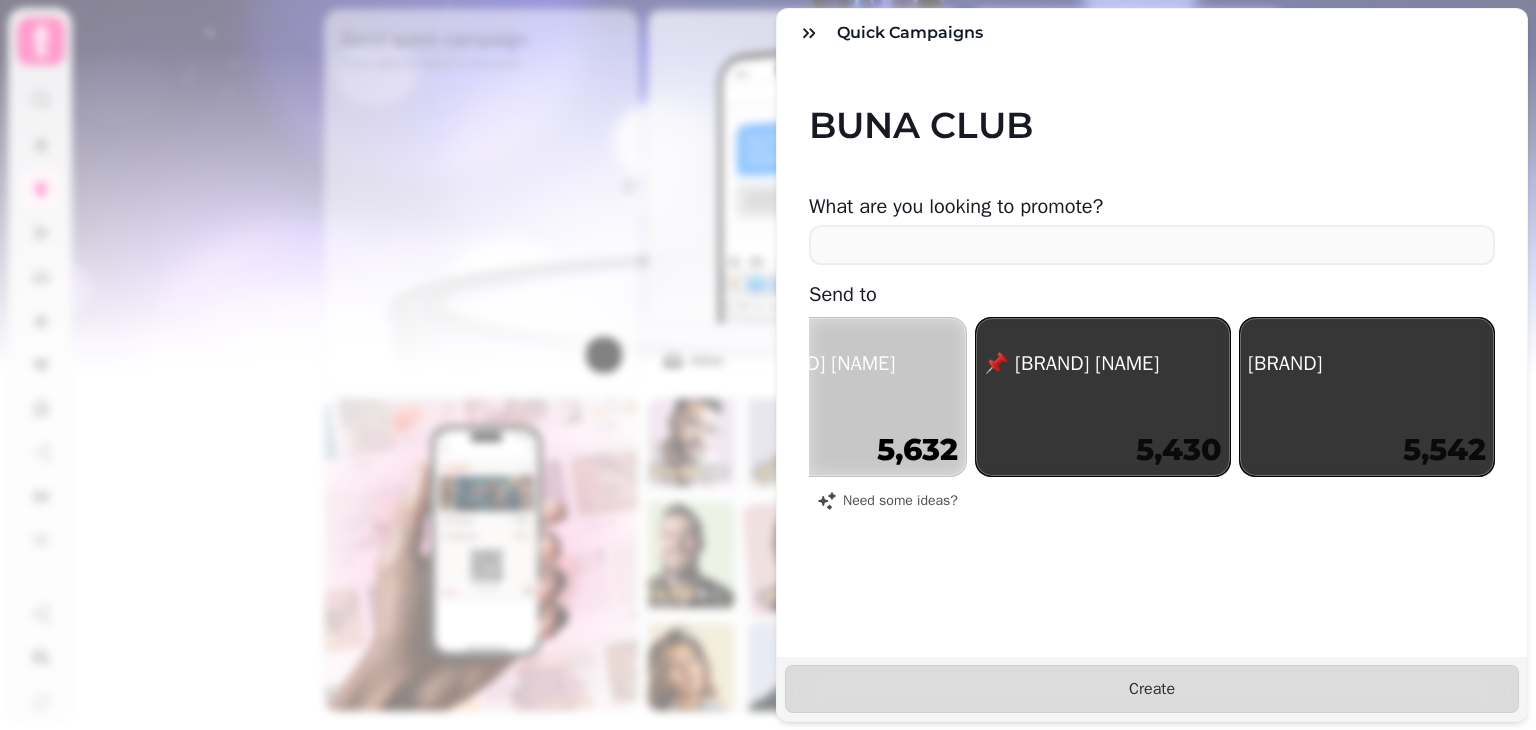 scroll, scrollTop: 0, scrollLeft: 0, axis: both 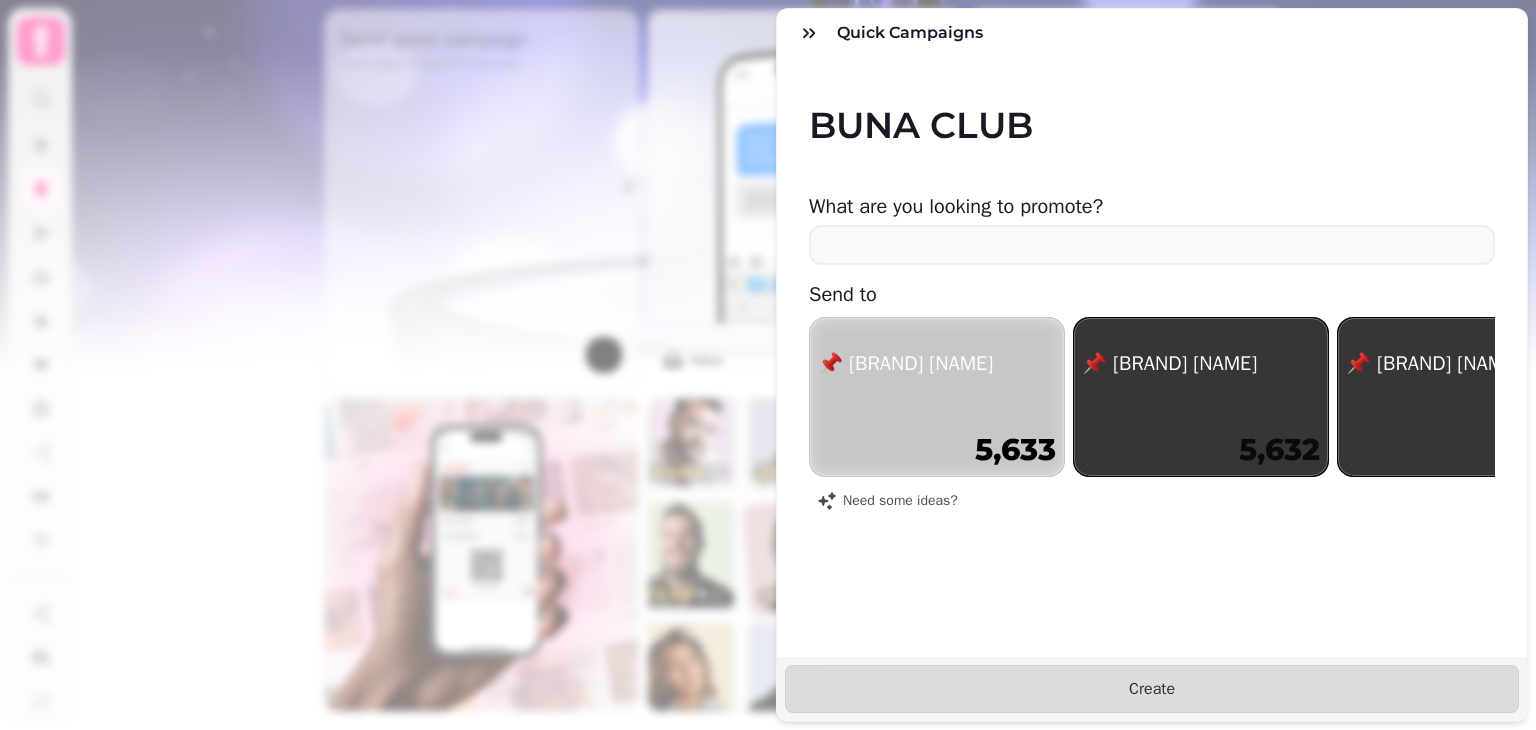 click at bounding box center [937, 397] 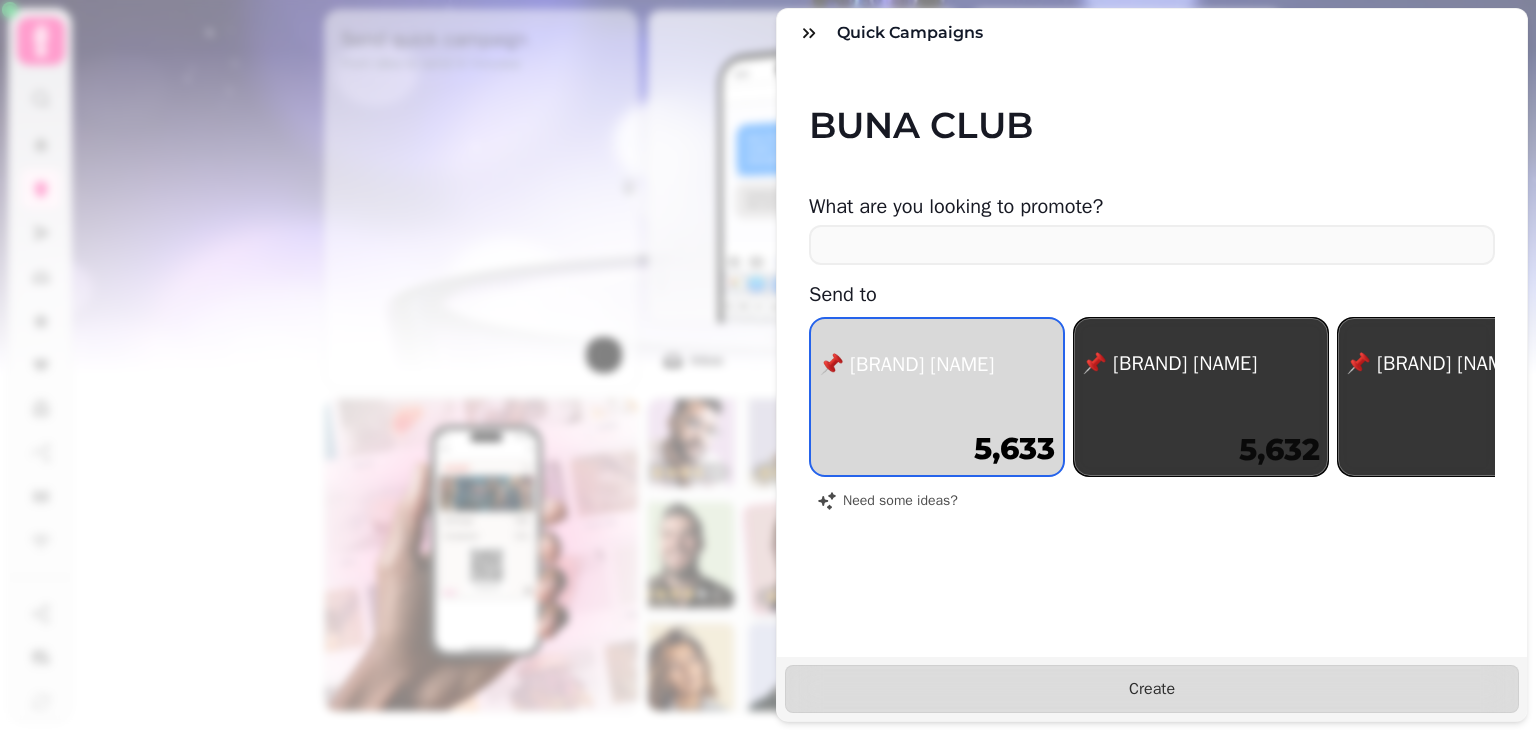 click at bounding box center (937, 397) 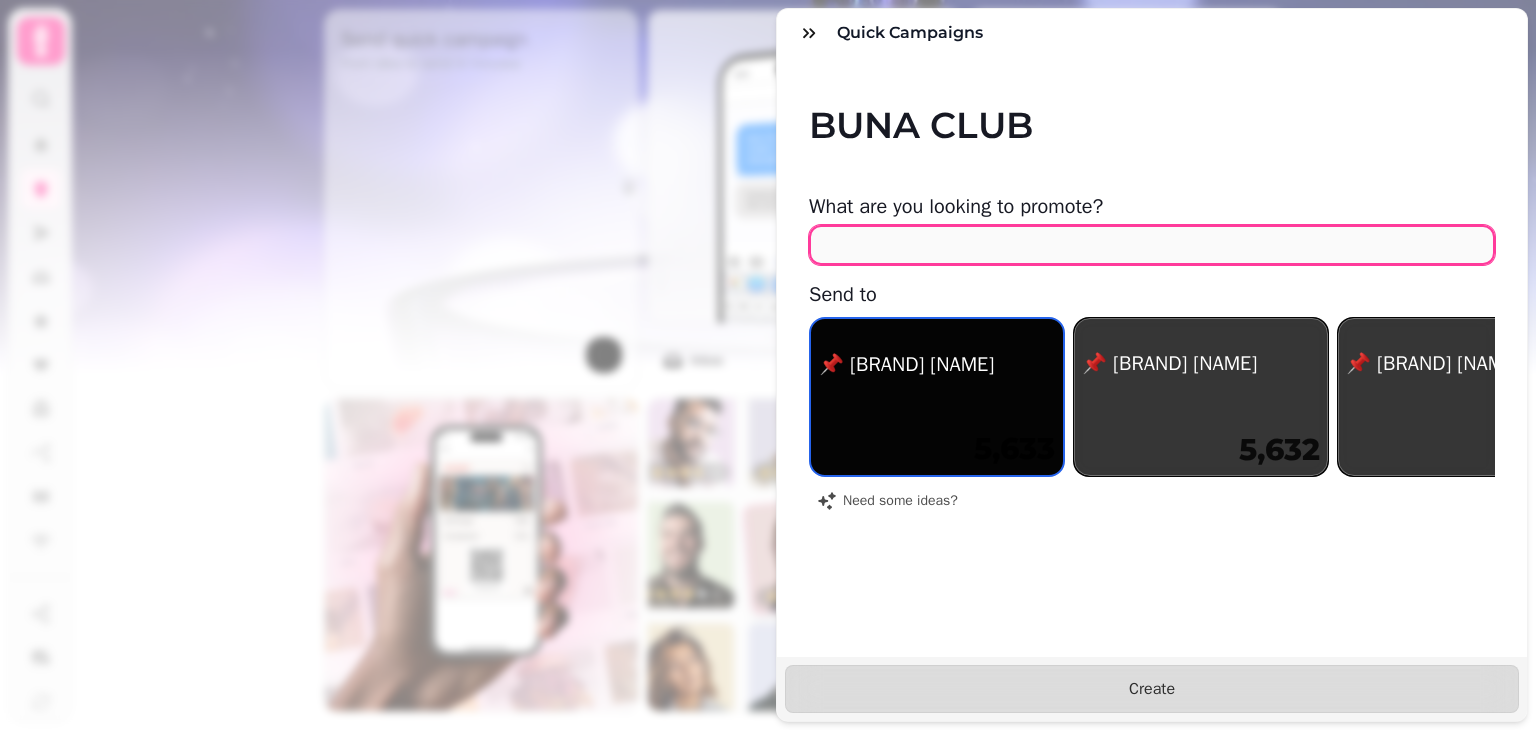 click at bounding box center (1152, 245) 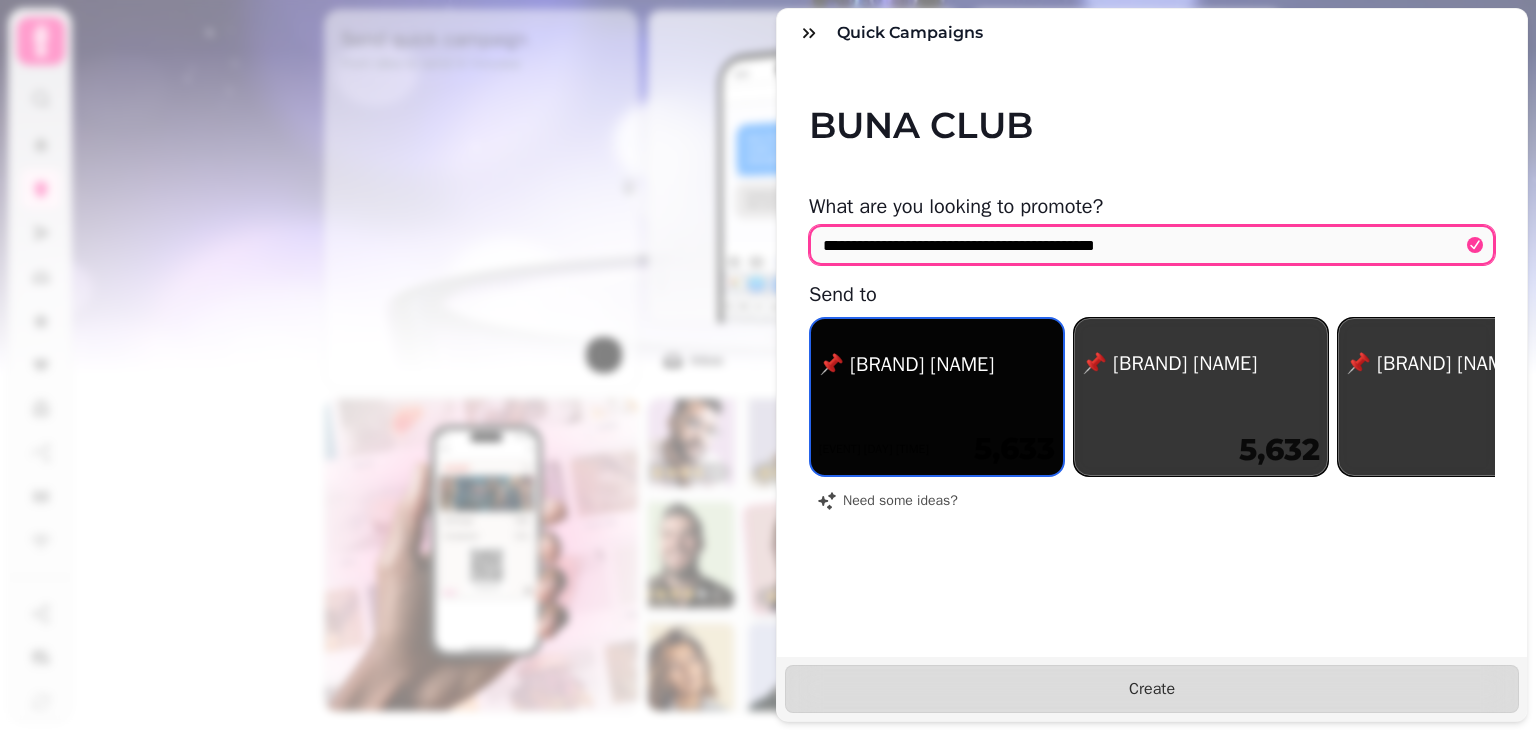 type on "**********" 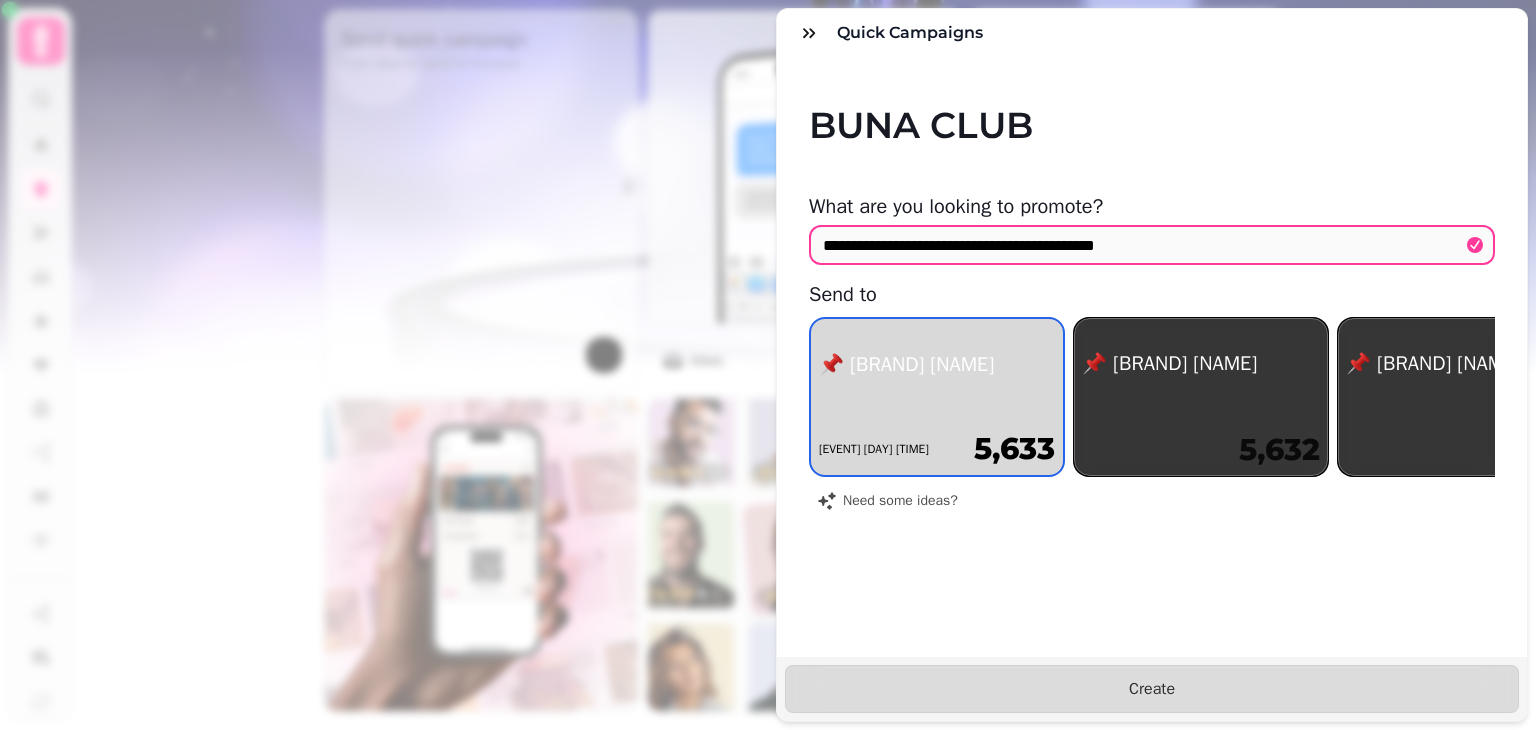 click at bounding box center [937, 397] 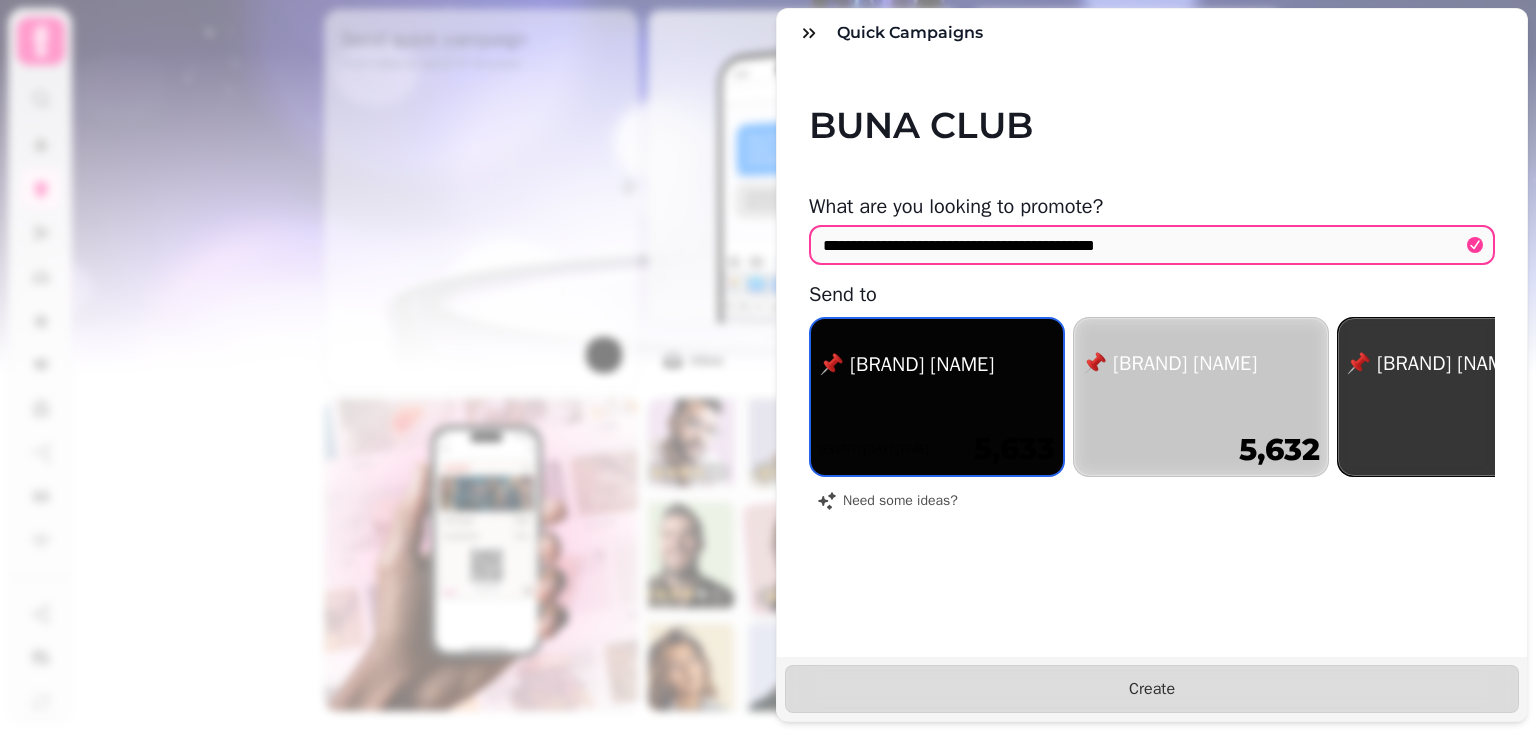 click at bounding box center (1201, 397) 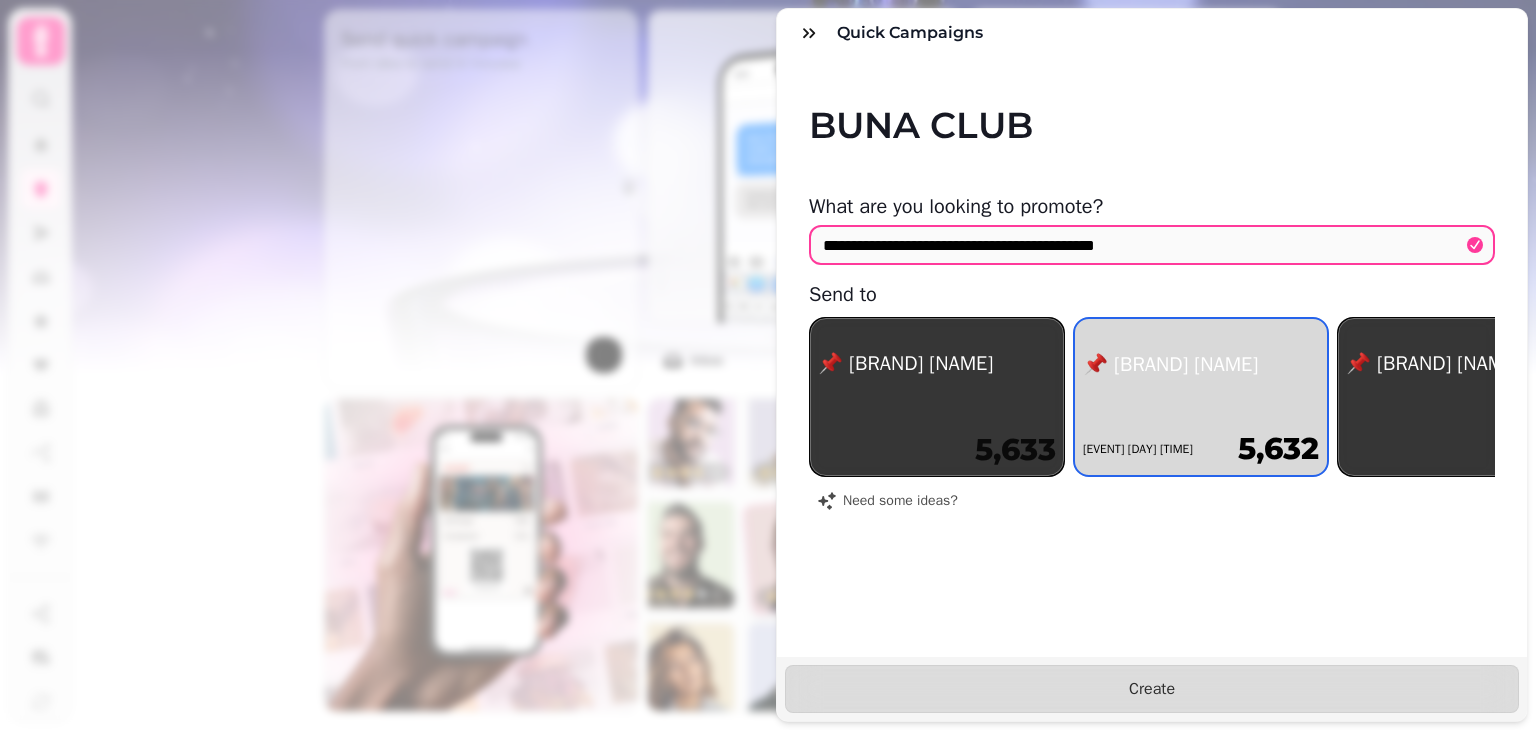 click at bounding box center [1201, 397] 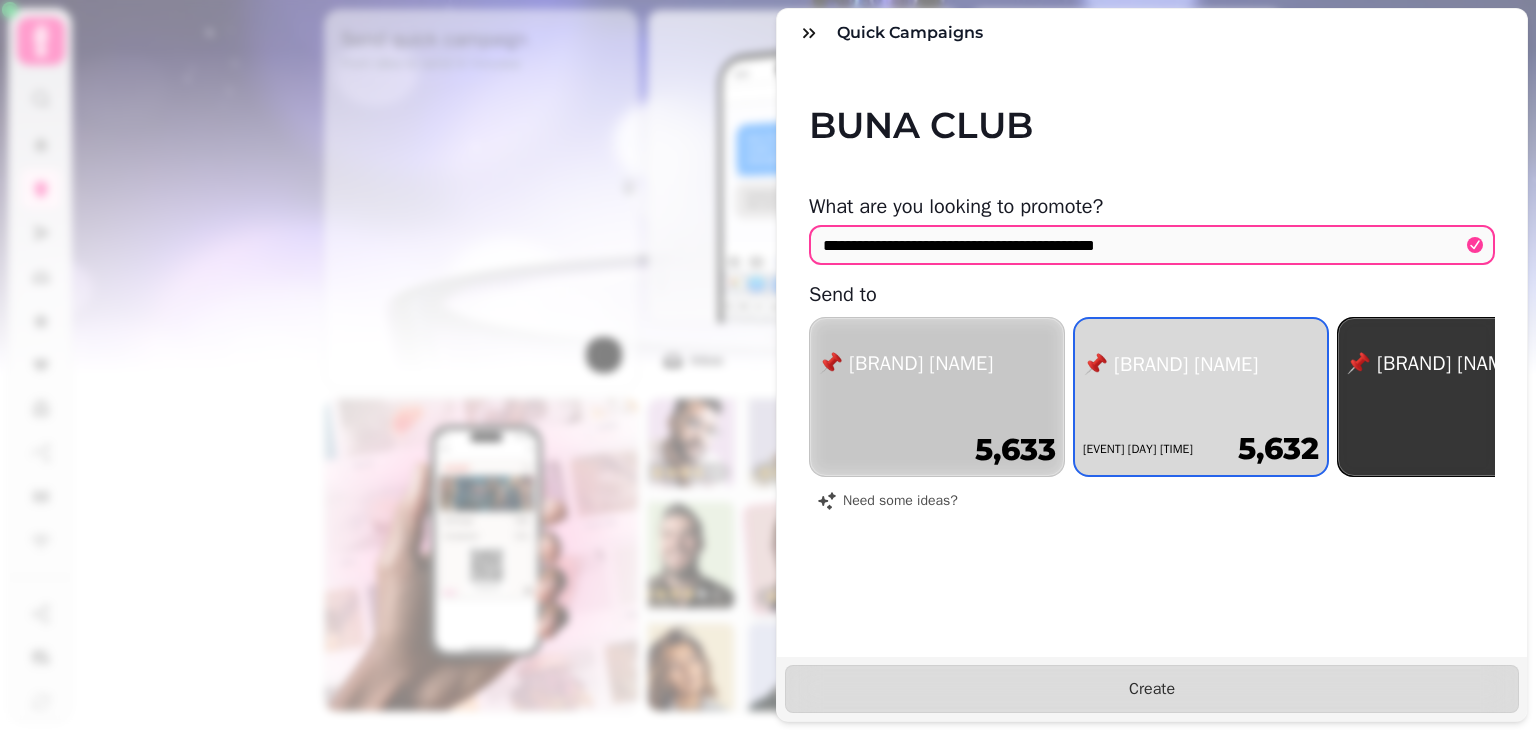 click at bounding box center [937, 397] 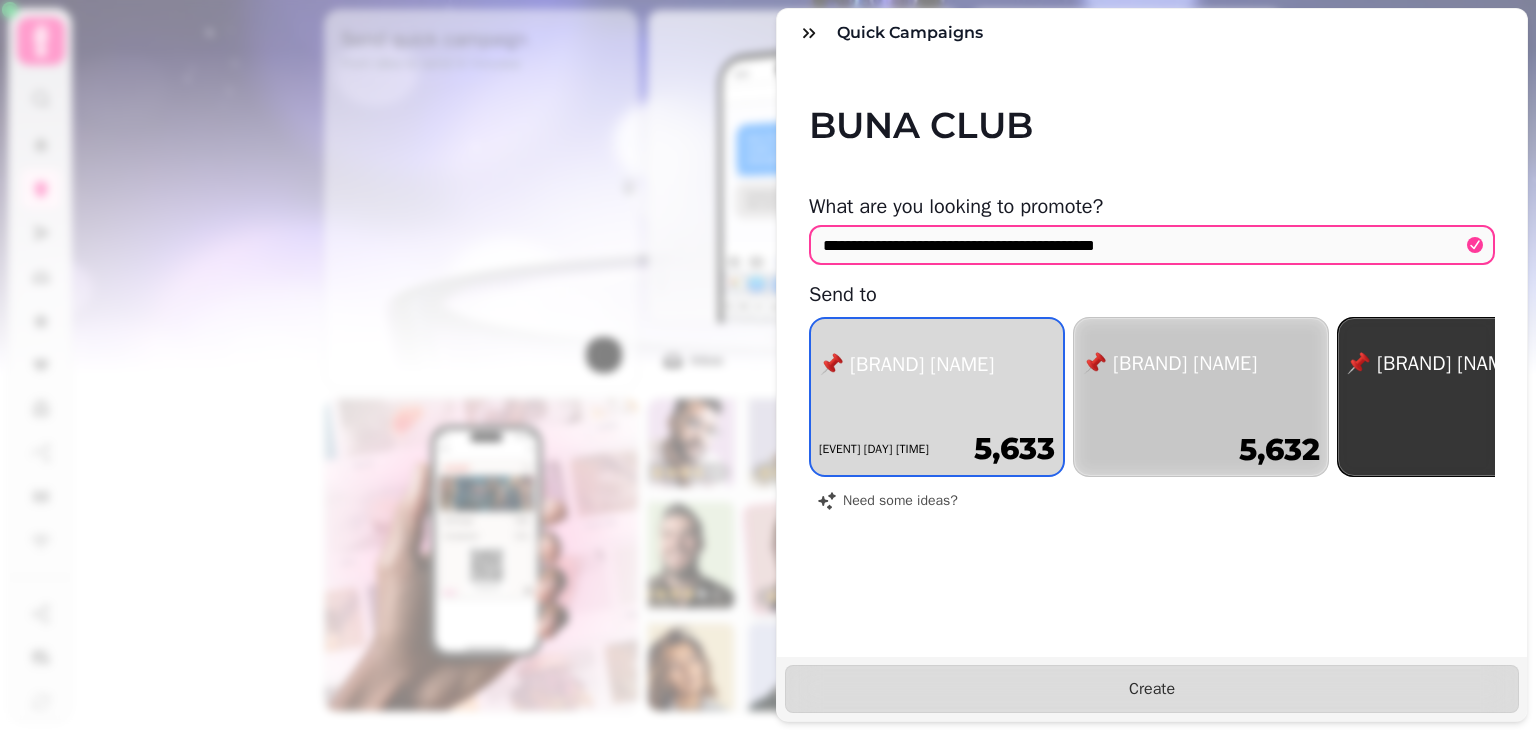 click on "BUNA CLUB" at bounding box center (1152, 101) 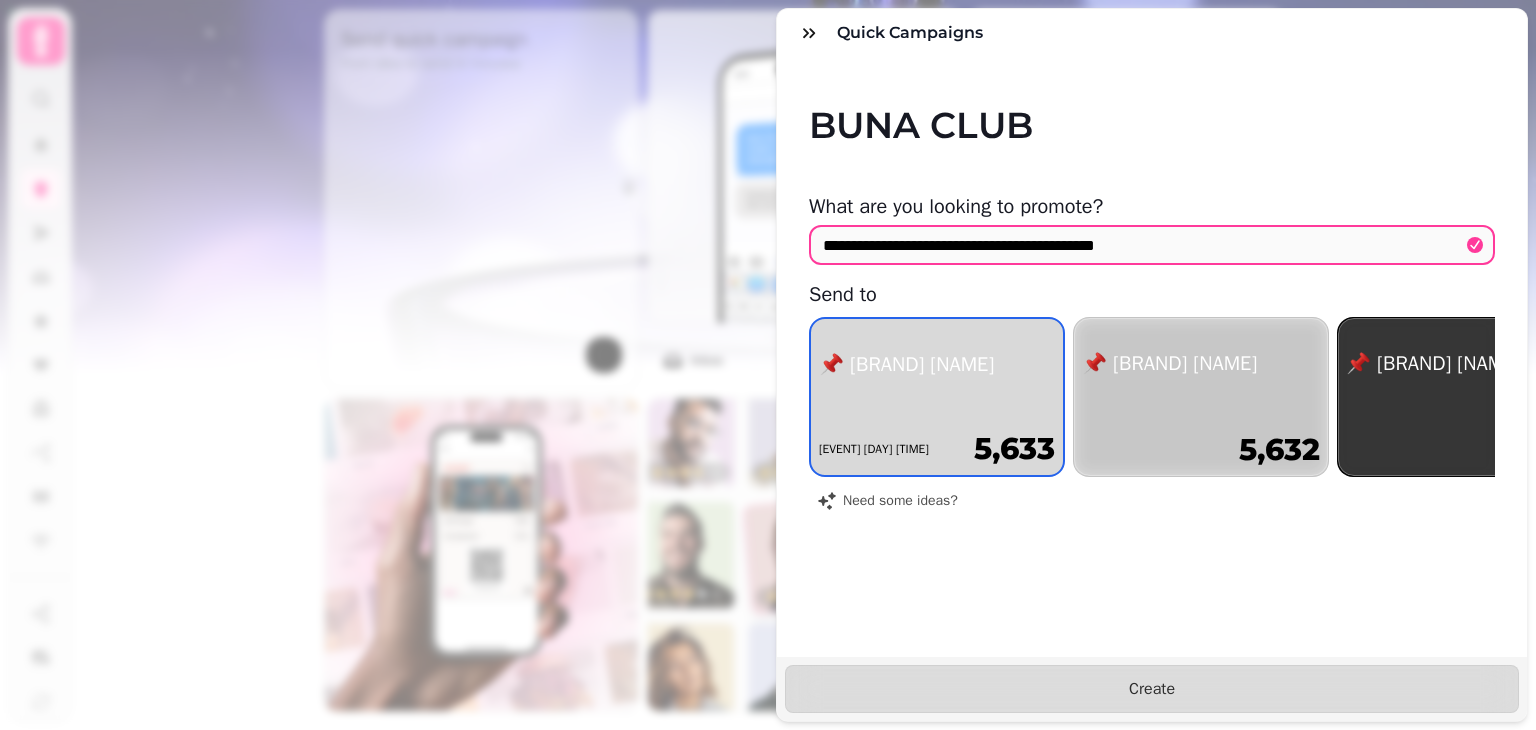 click on "BUNA CLUB" at bounding box center (1152, 101) 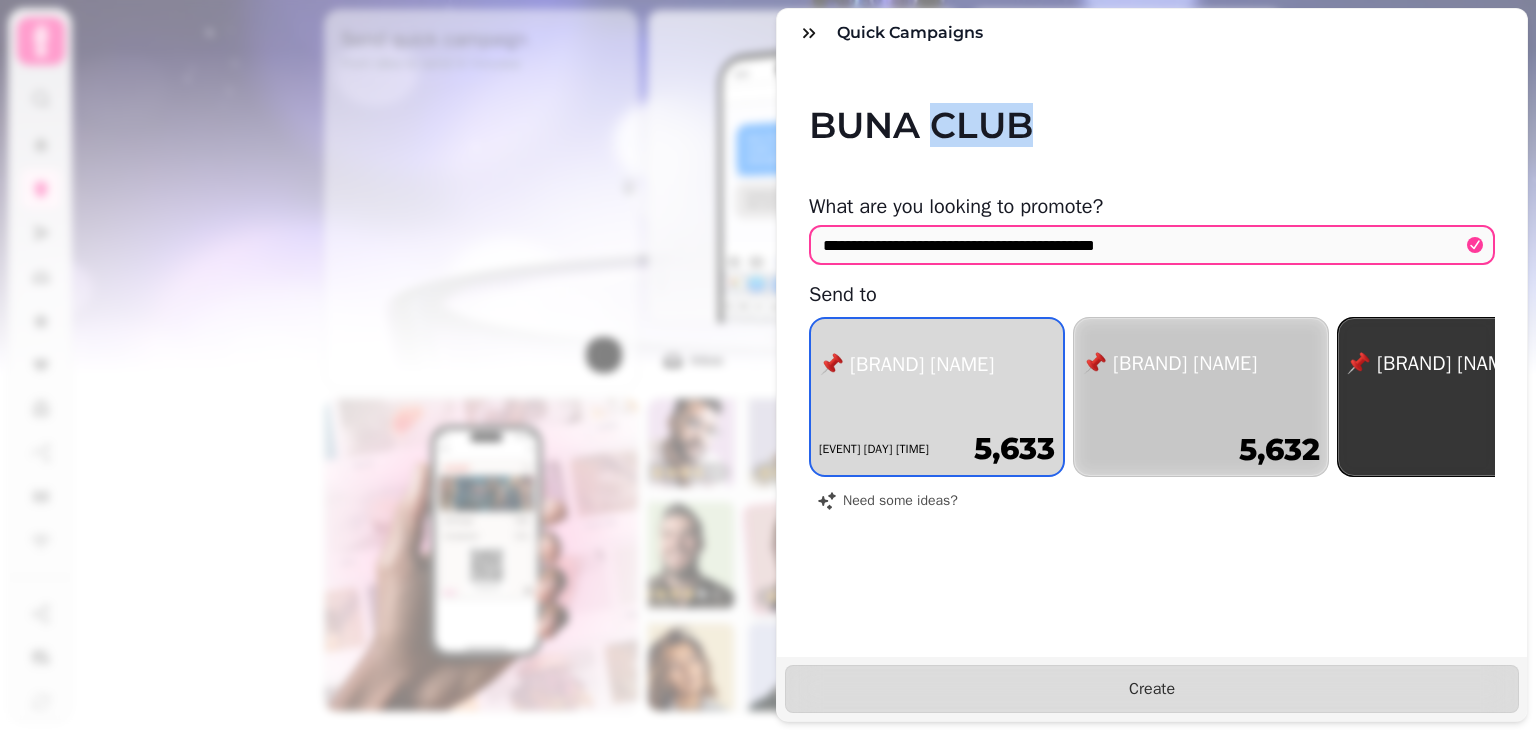 click on "BUNA CLUB" at bounding box center (1152, 101) 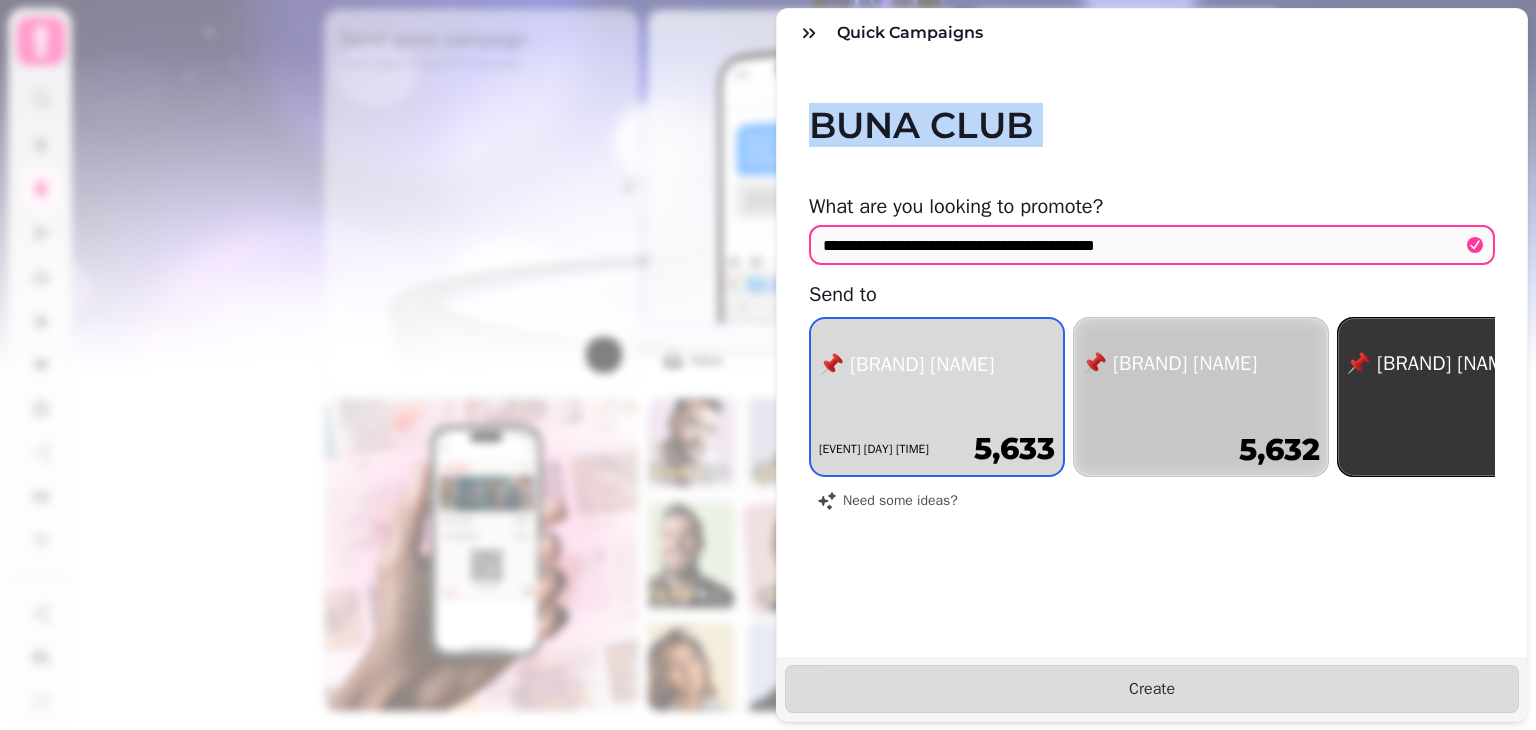 click on "BUNA CLUB" at bounding box center [1152, 101] 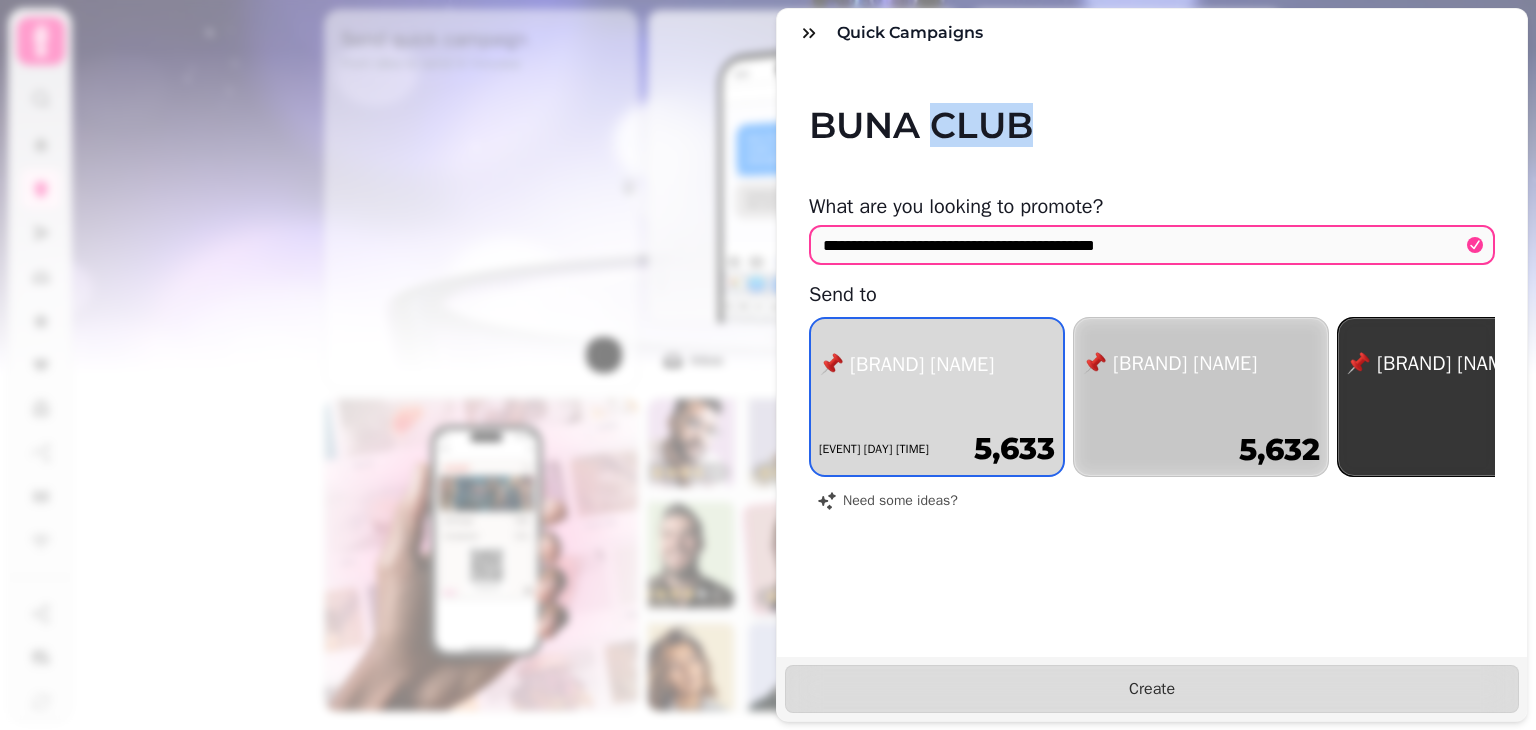 click on "BUNA CLUB" at bounding box center [1152, 101] 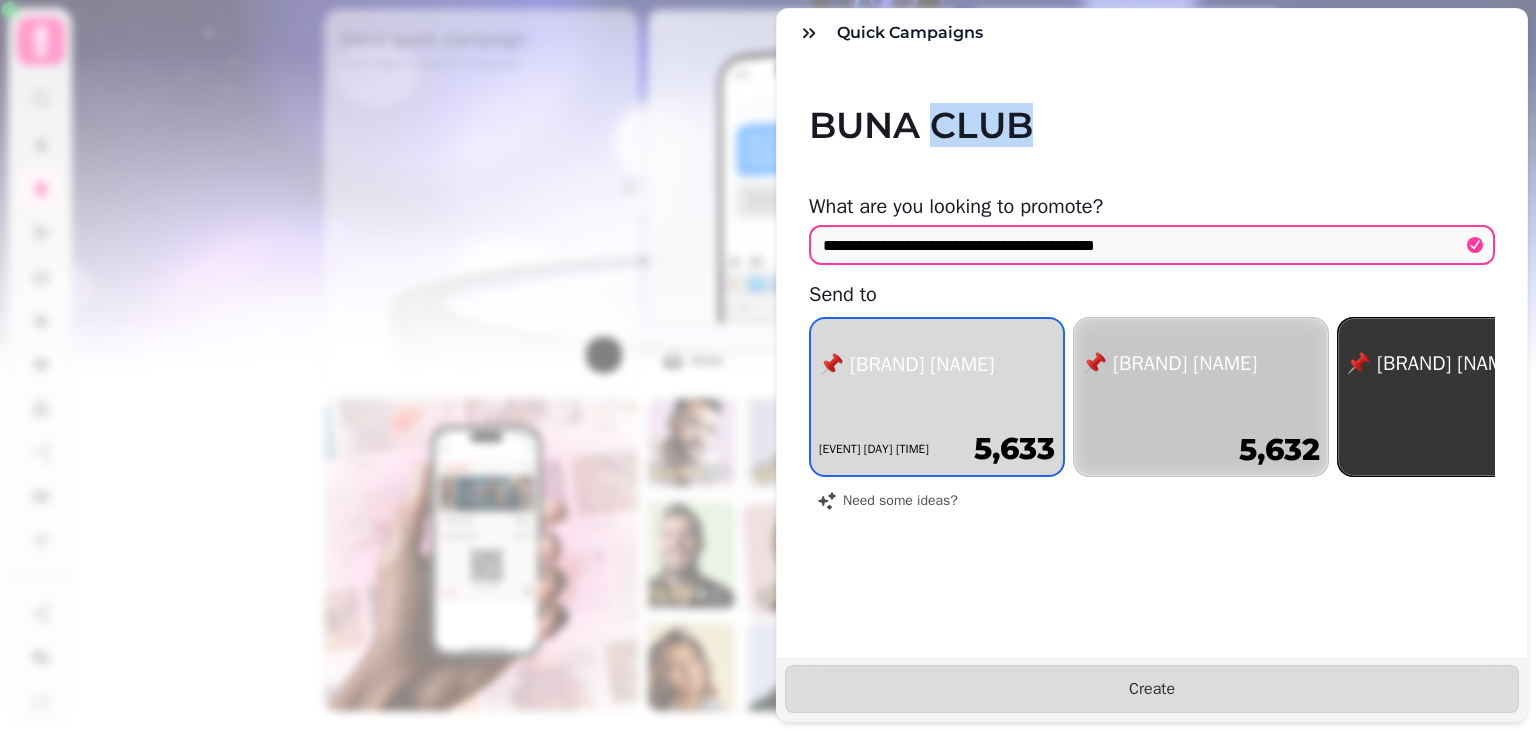 click on "BUNA CLUB" at bounding box center (1152, 101) 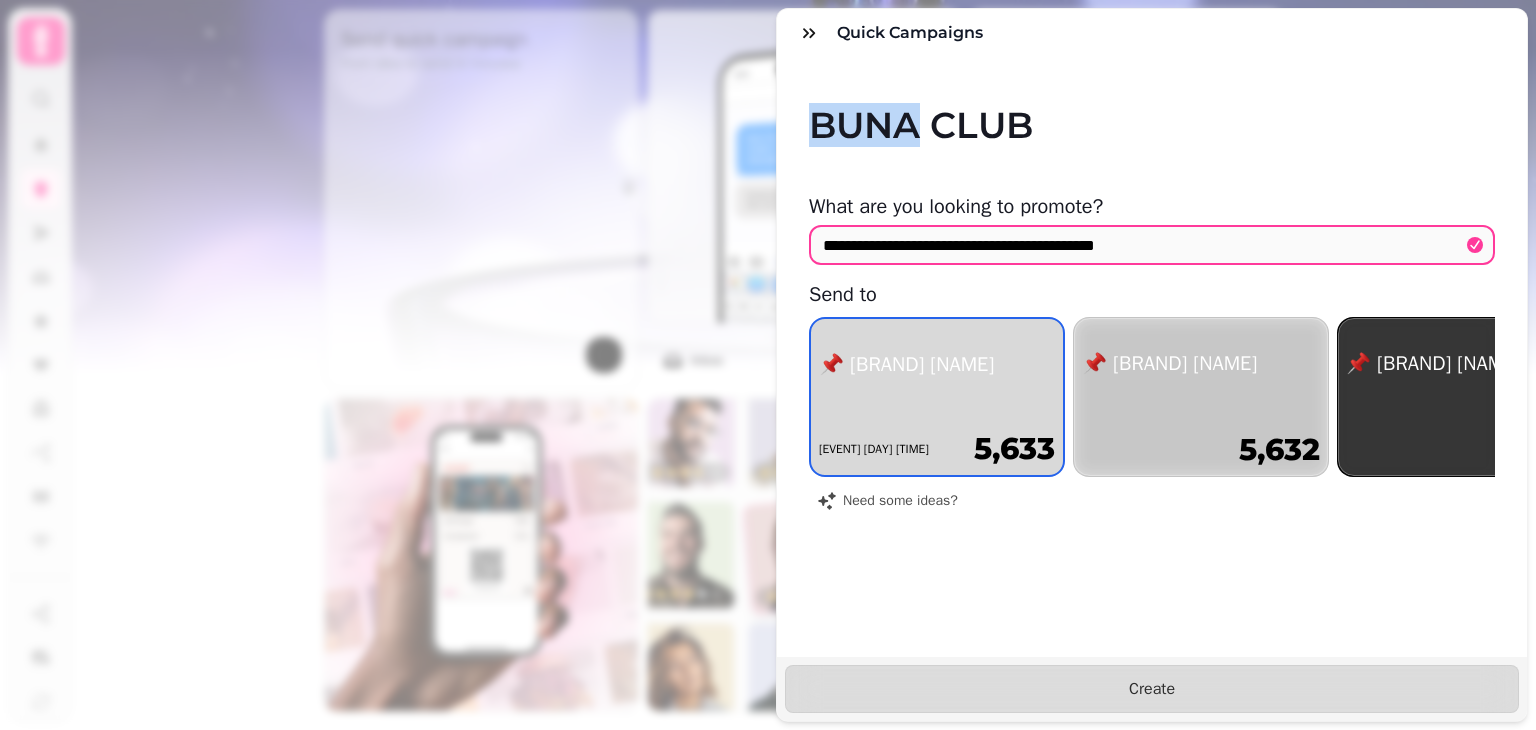 drag, startPoint x: 909, startPoint y: 126, endPoint x: 798, endPoint y: 155, distance: 114.72576 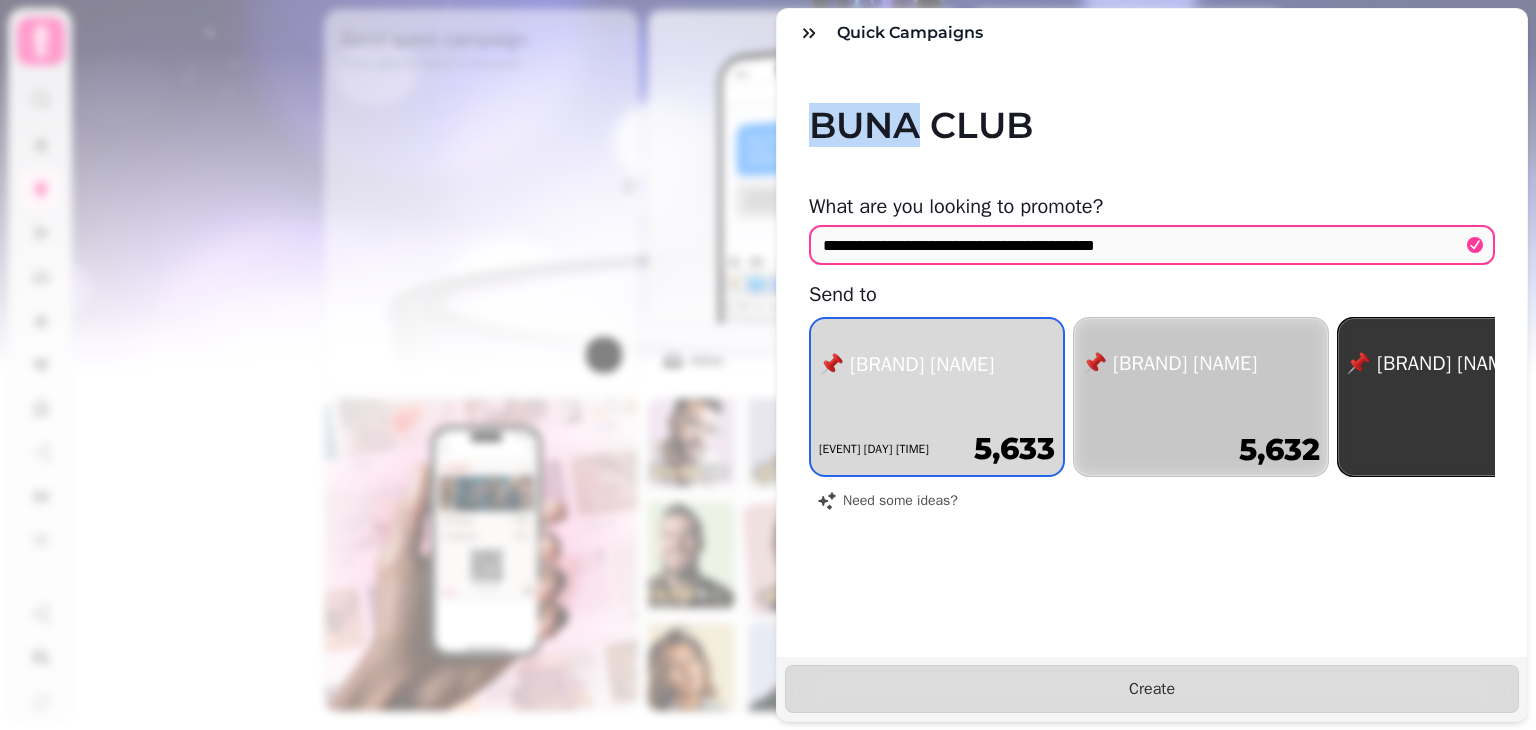click on "BUNA CLUB" at bounding box center [1152, 125] 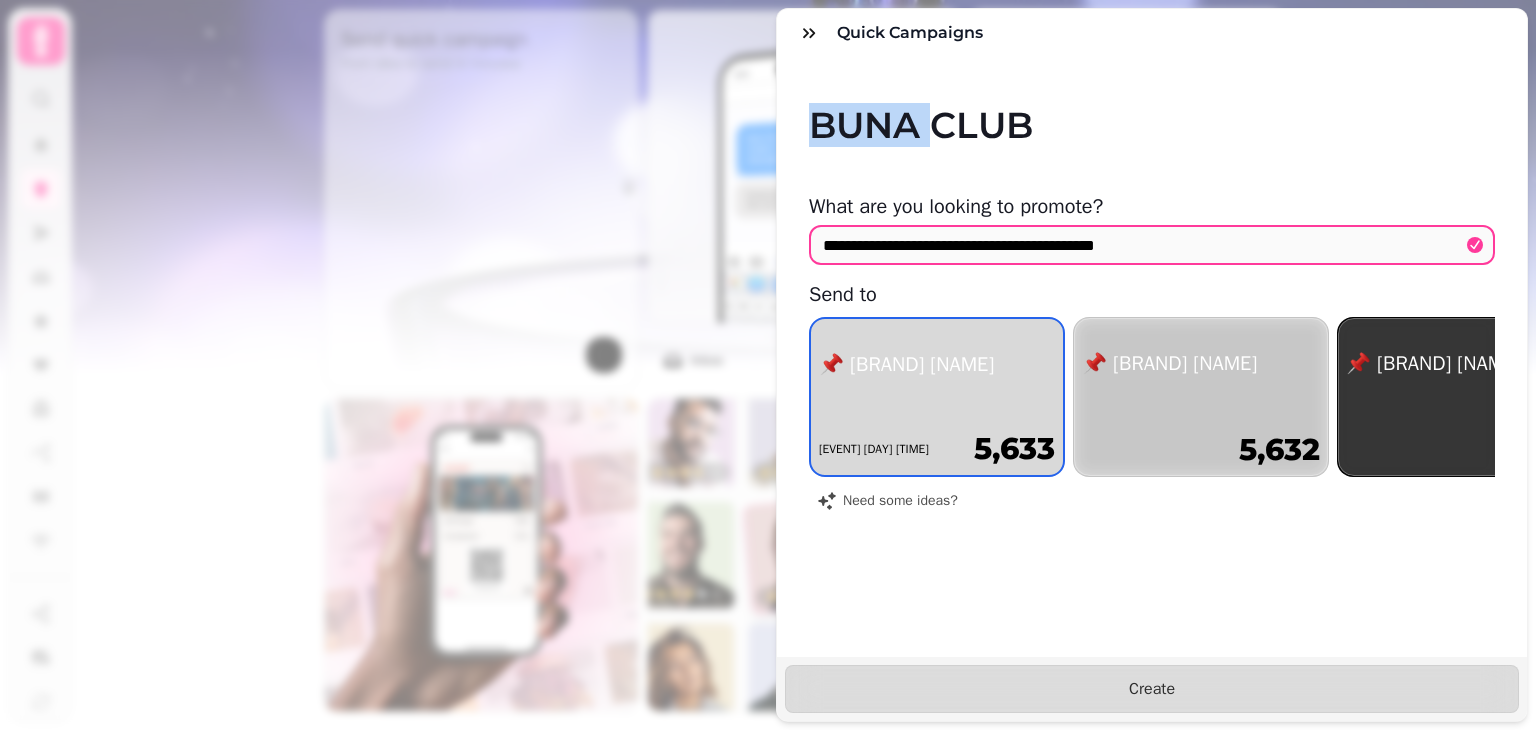 click on "BUNA CLUB" at bounding box center (1152, 125) 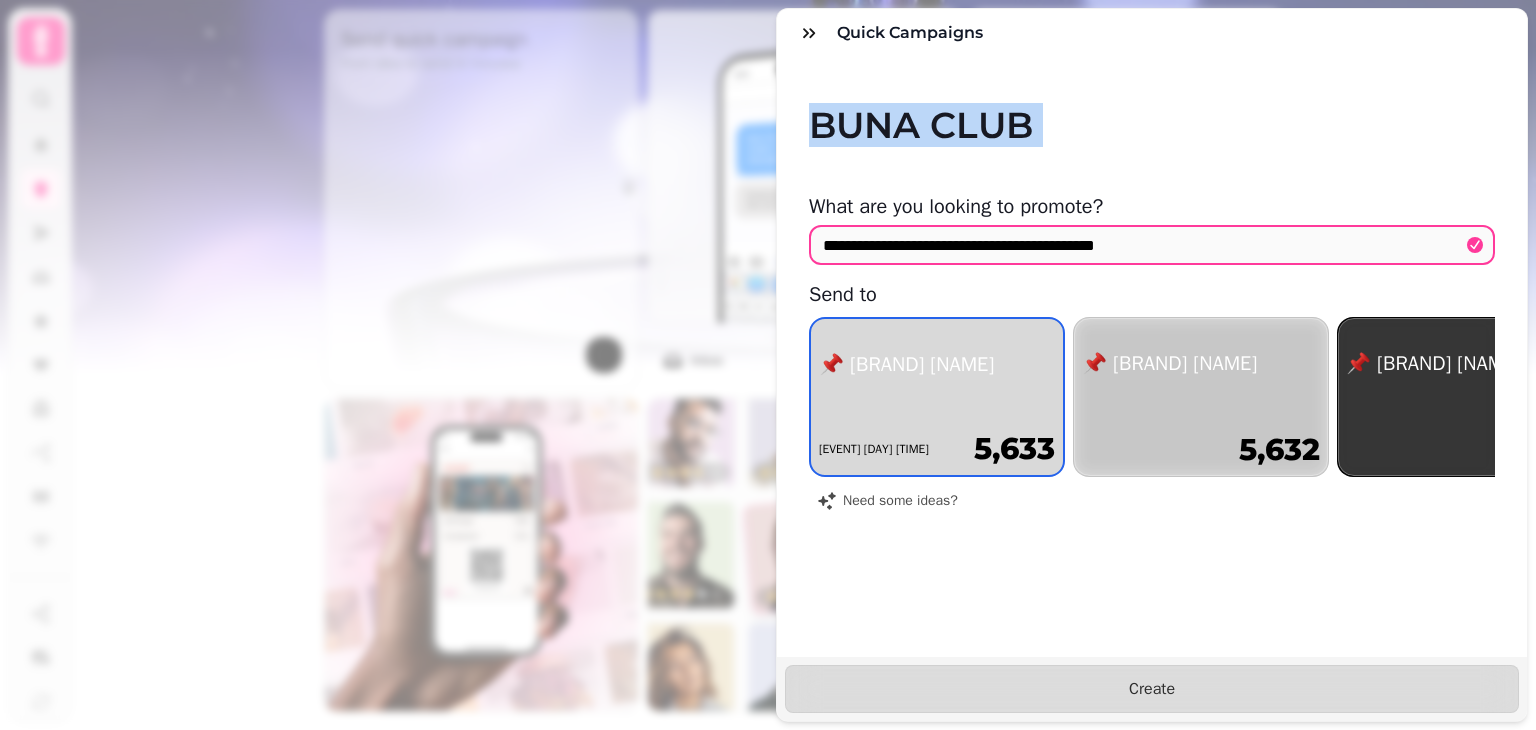 drag, startPoint x: 798, startPoint y: 155, endPoint x: 936, endPoint y: 149, distance: 138.13037 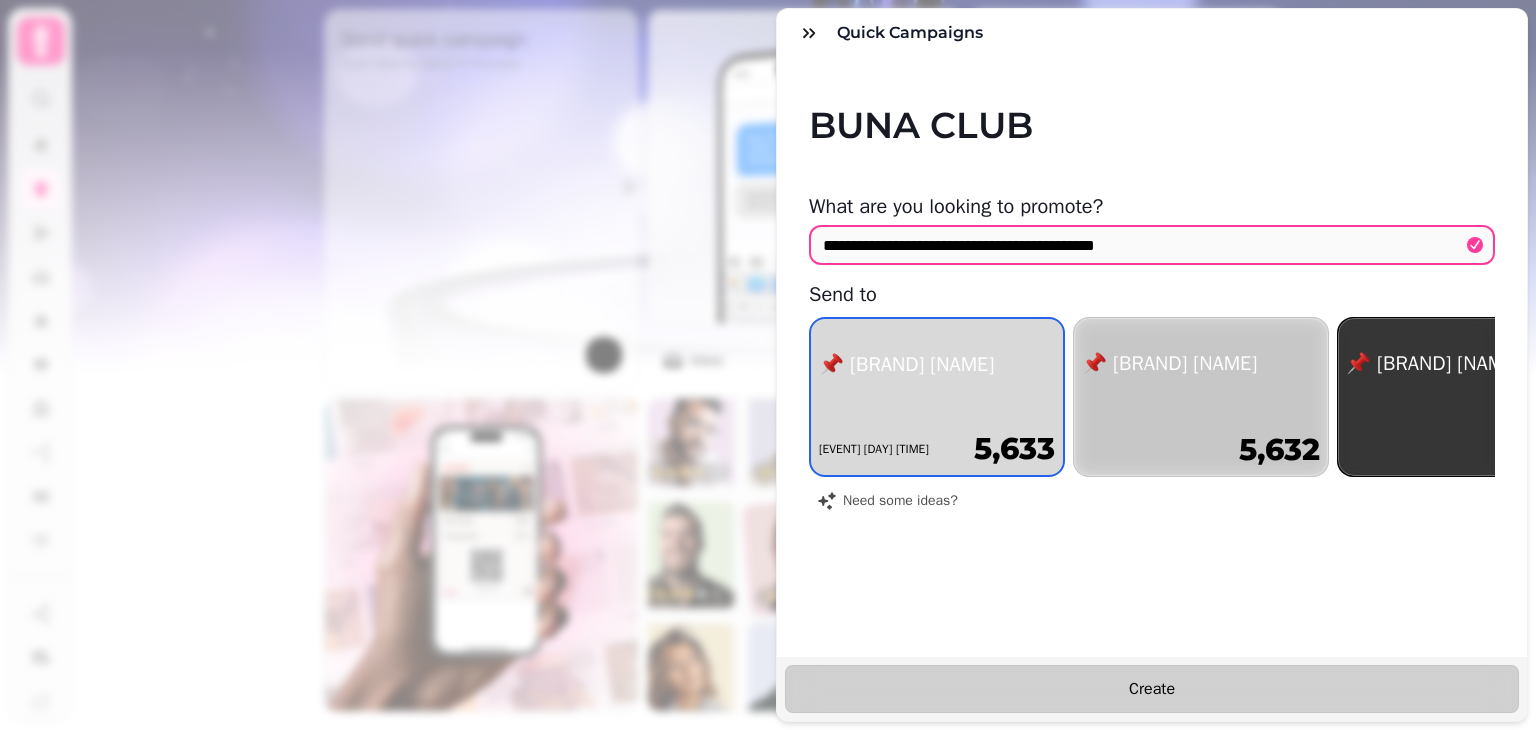 click on "Create" at bounding box center (1152, 689) 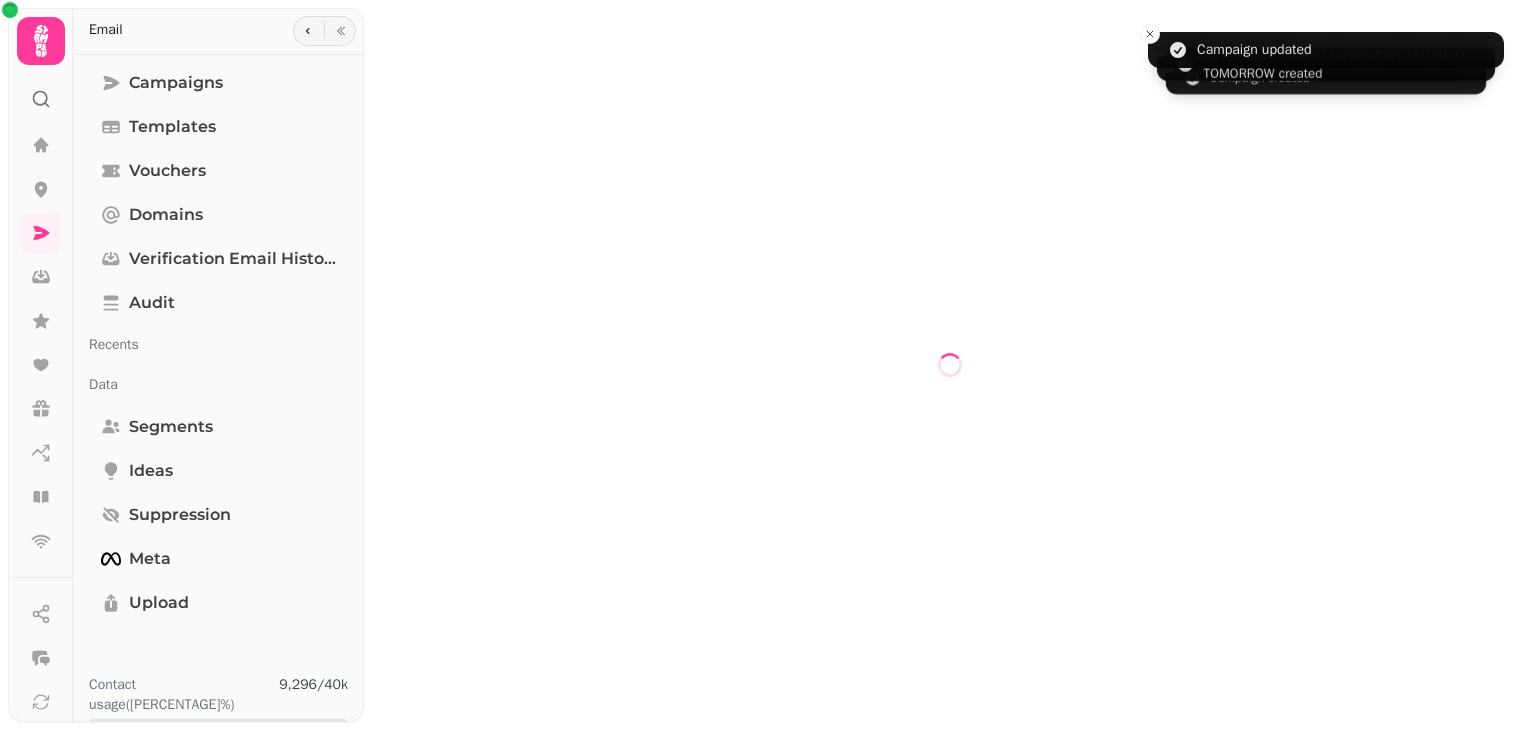 select on "**********" 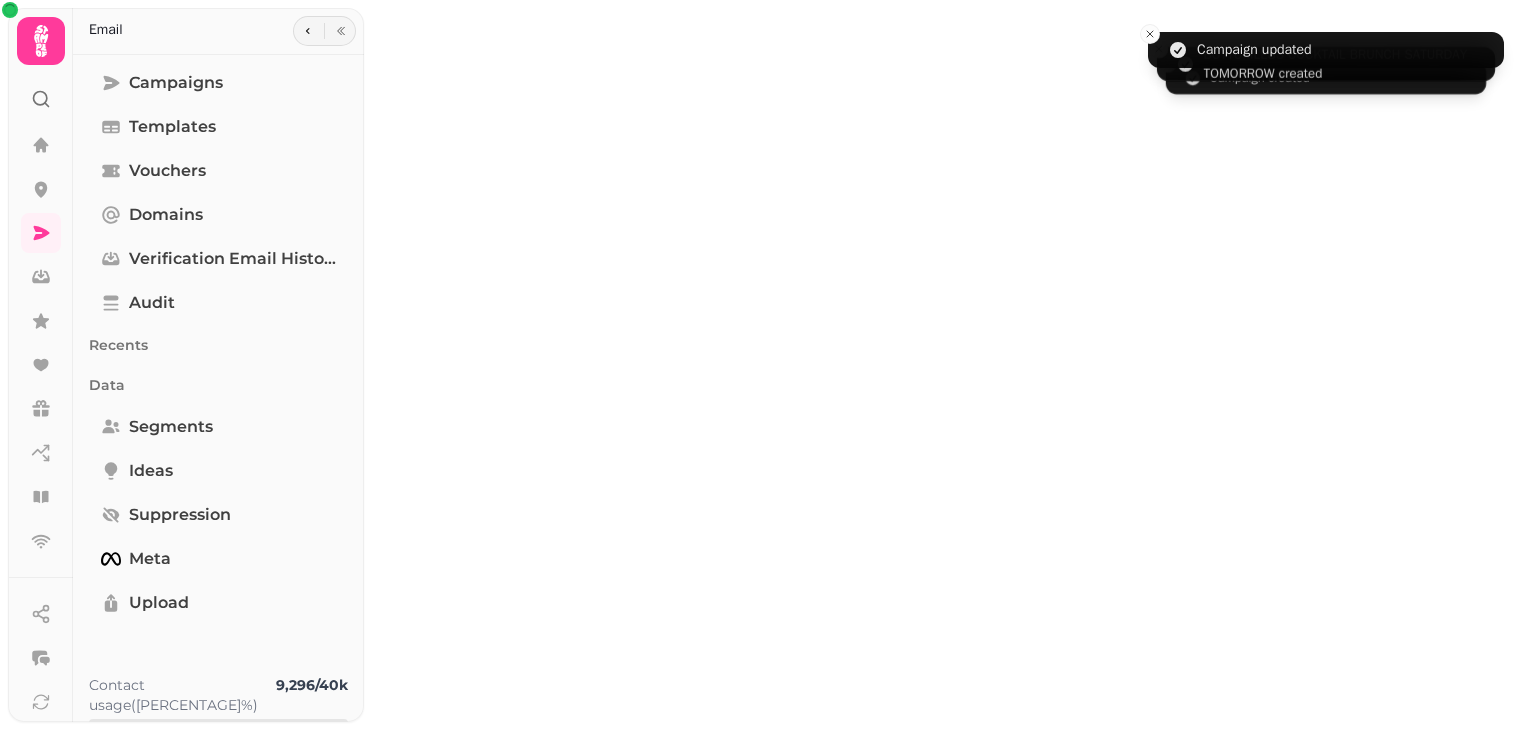 type on "**********" 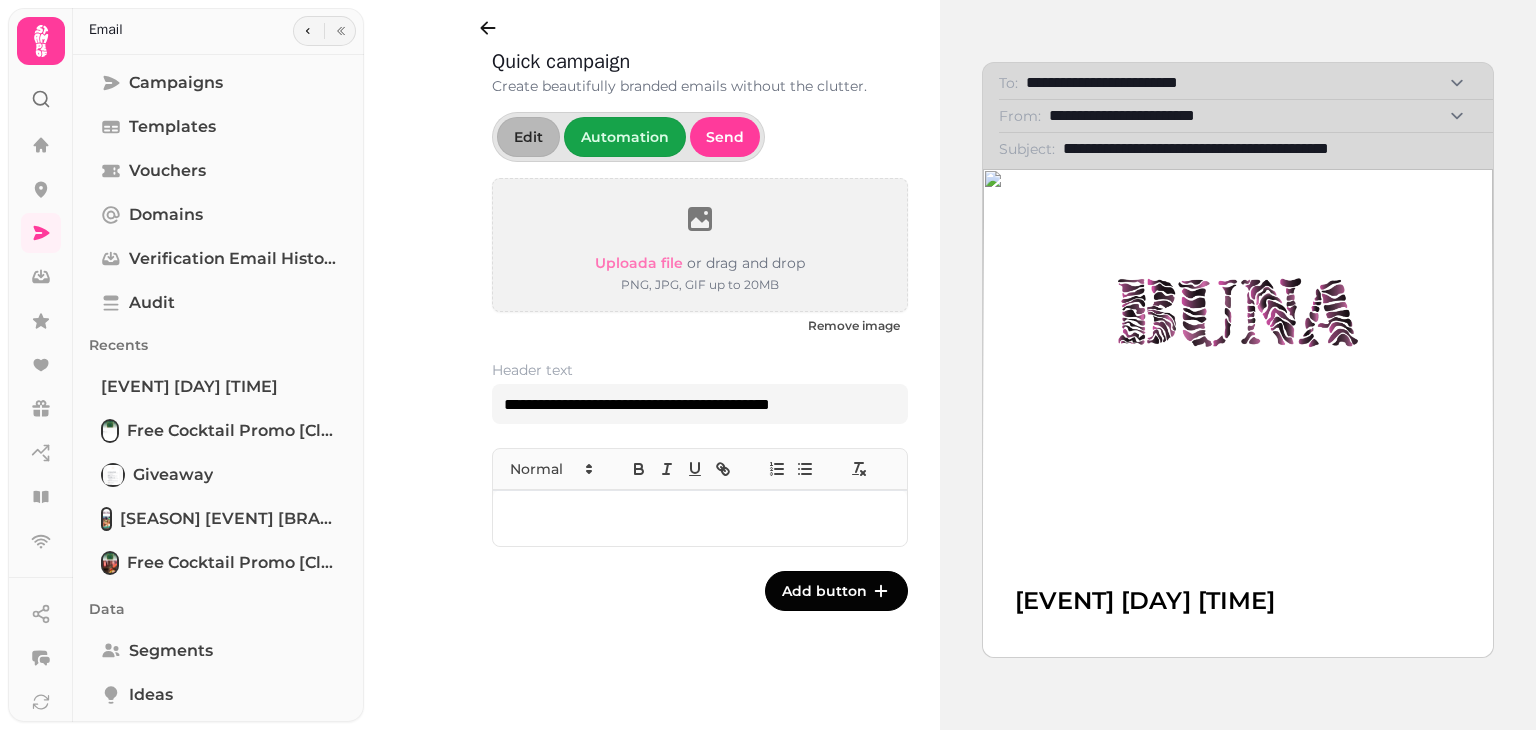 scroll, scrollTop: 0, scrollLeft: 0, axis: both 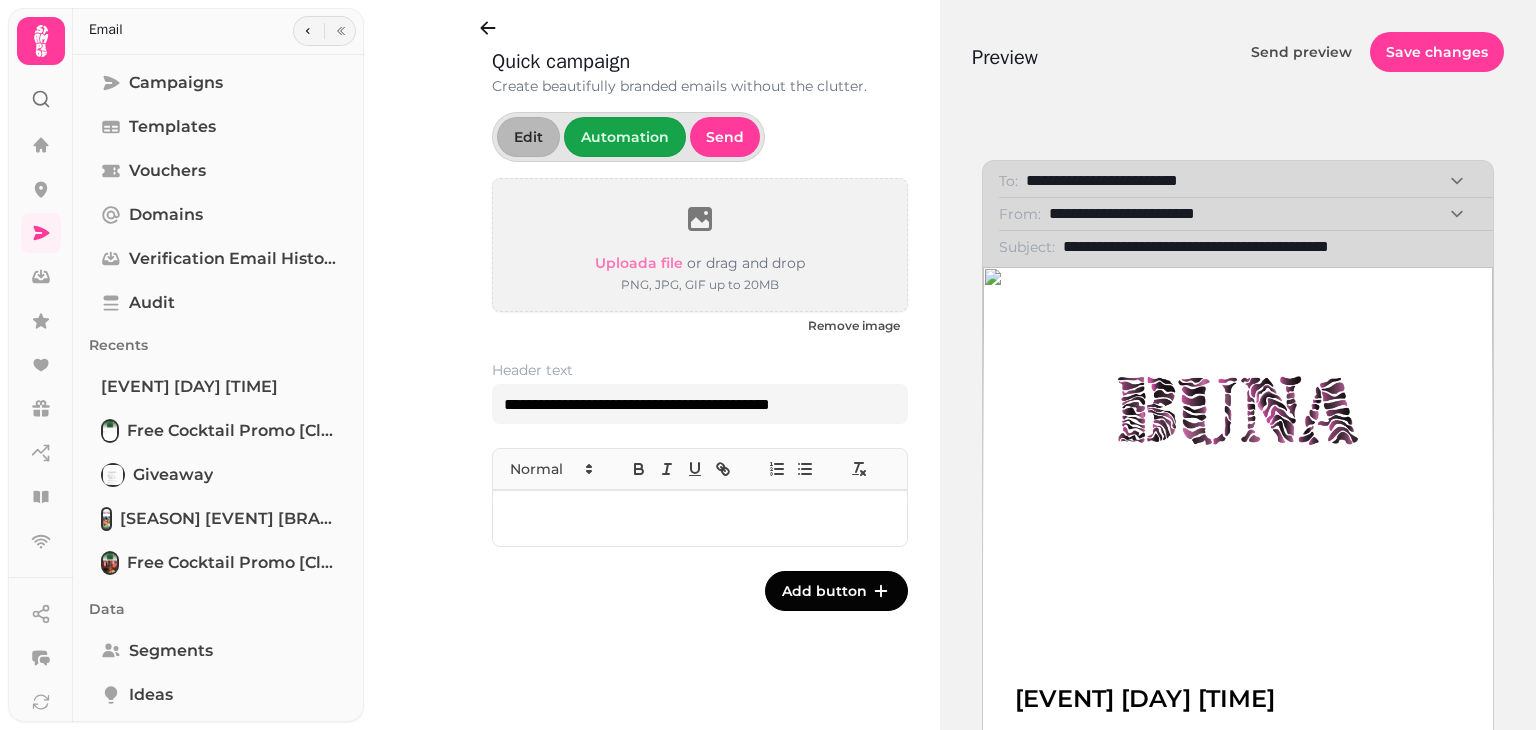 click on "**********" at bounding box center (1263, 214) 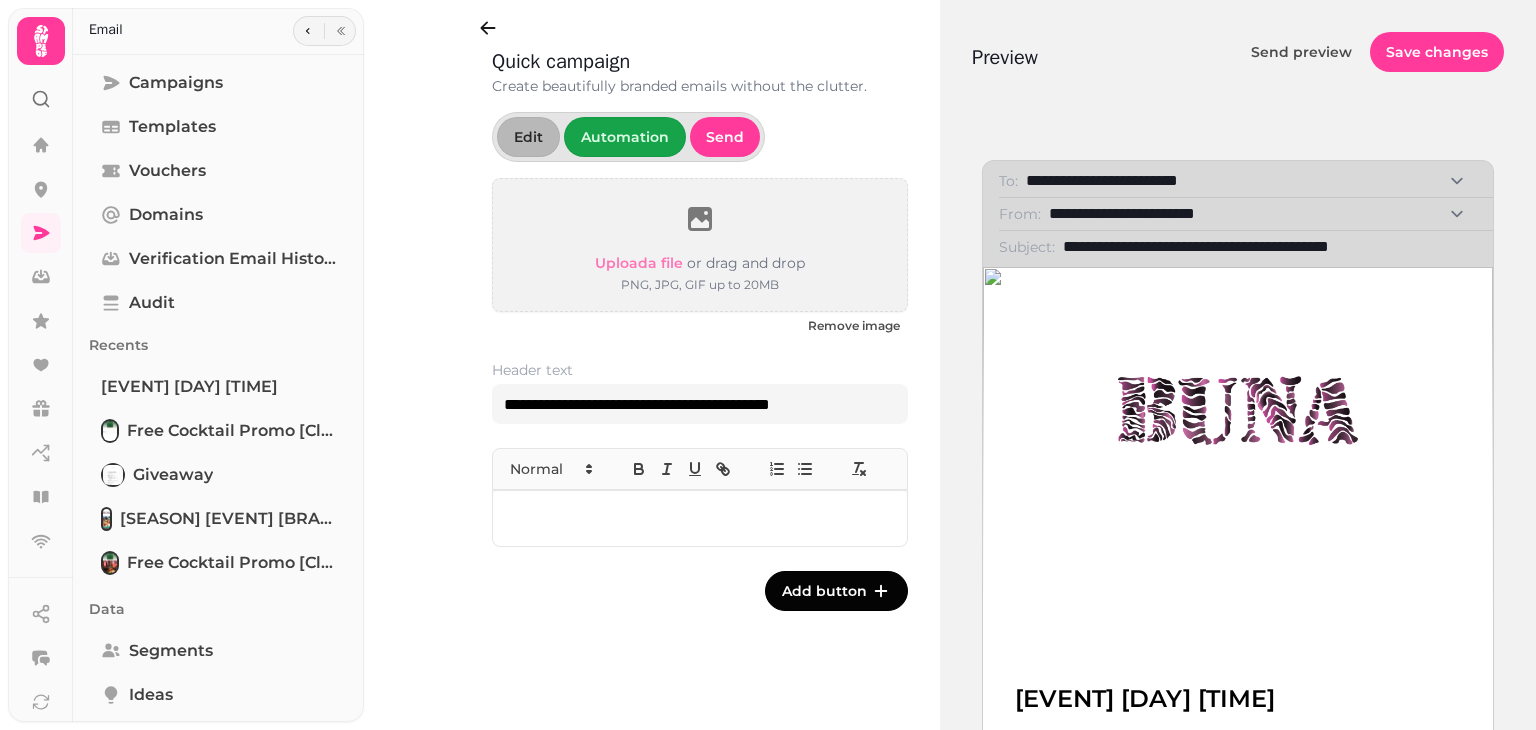 select on "**********" 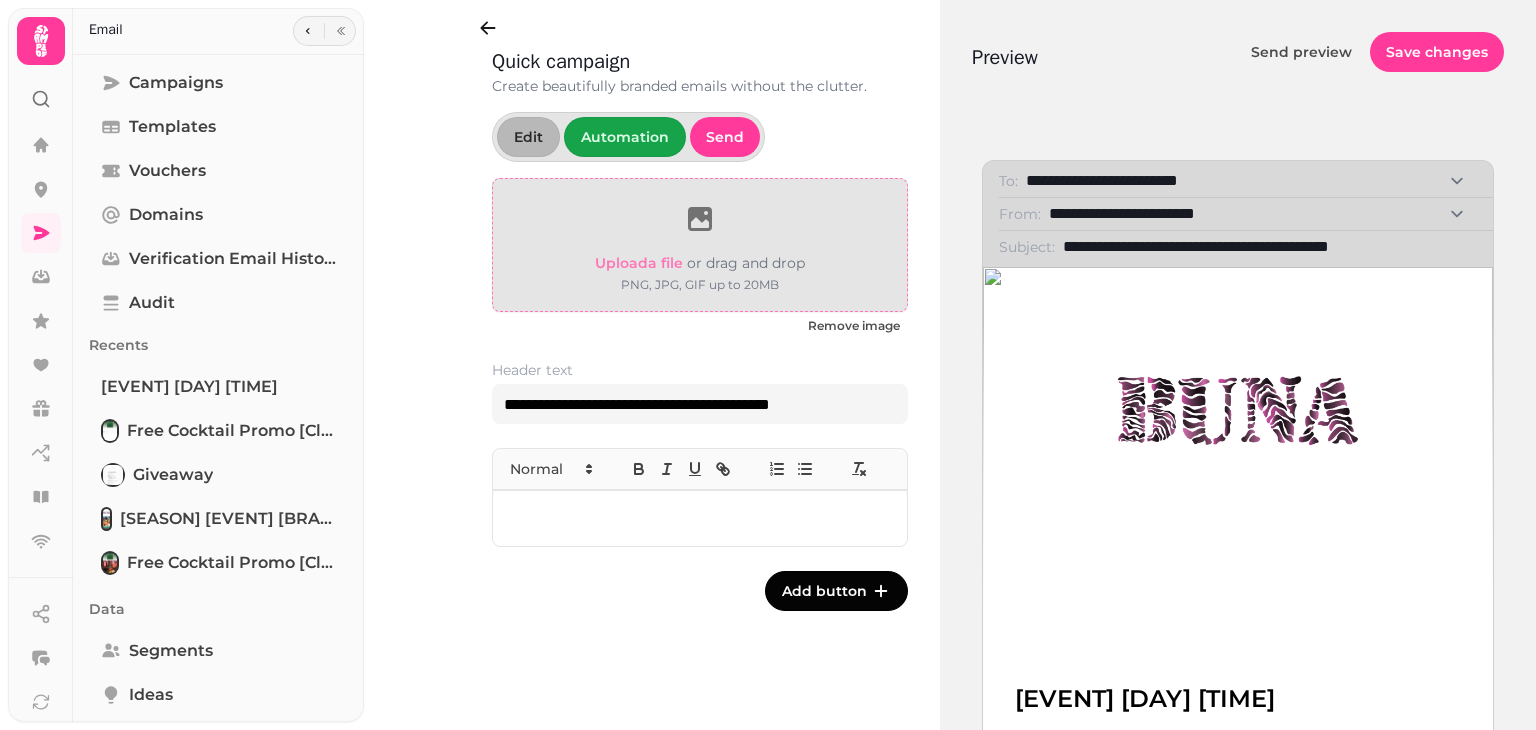 click on "Upload  a file or drag and drop PNG, JPG, GIF up to 20MB" at bounding box center [700, 245] 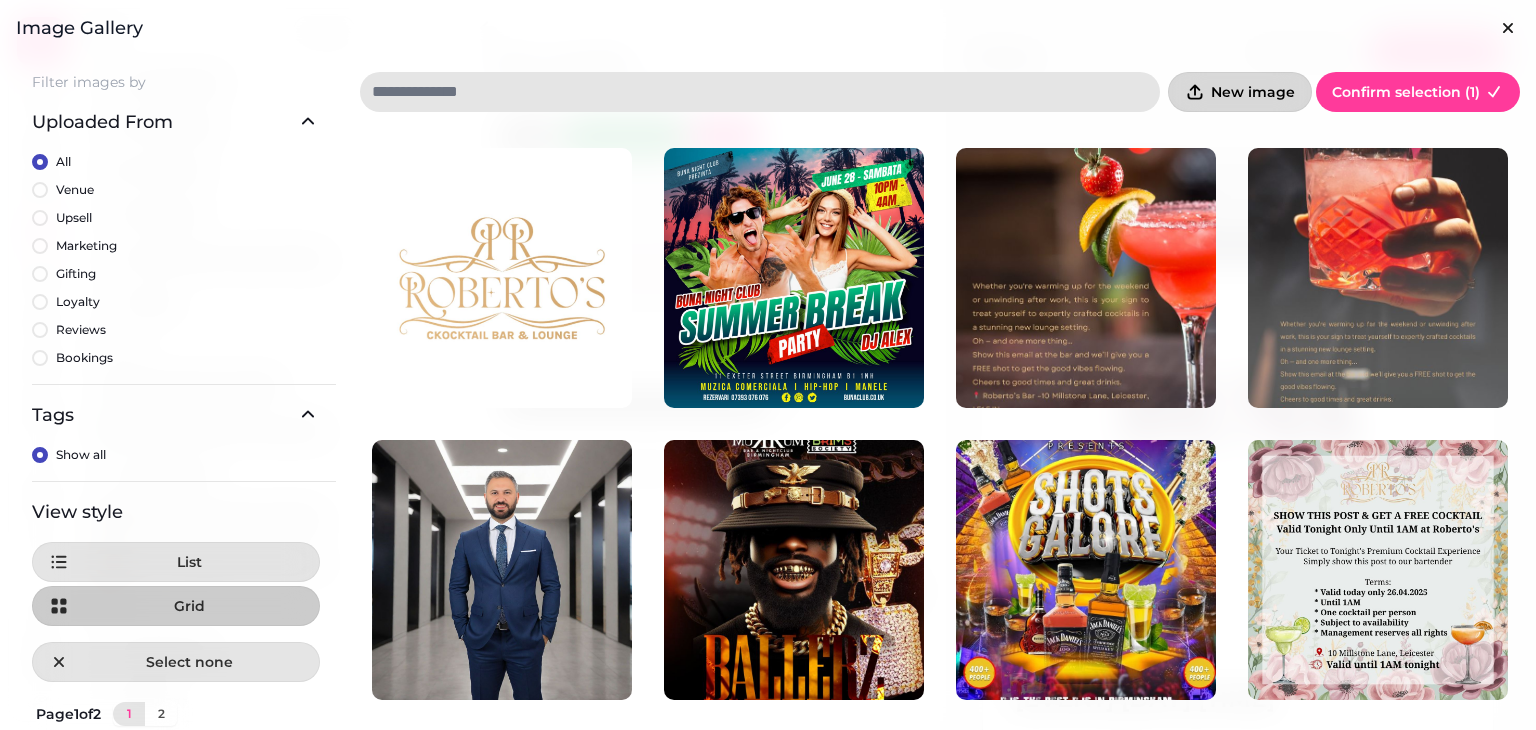 click on "New image" at bounding box center [1253, 92] 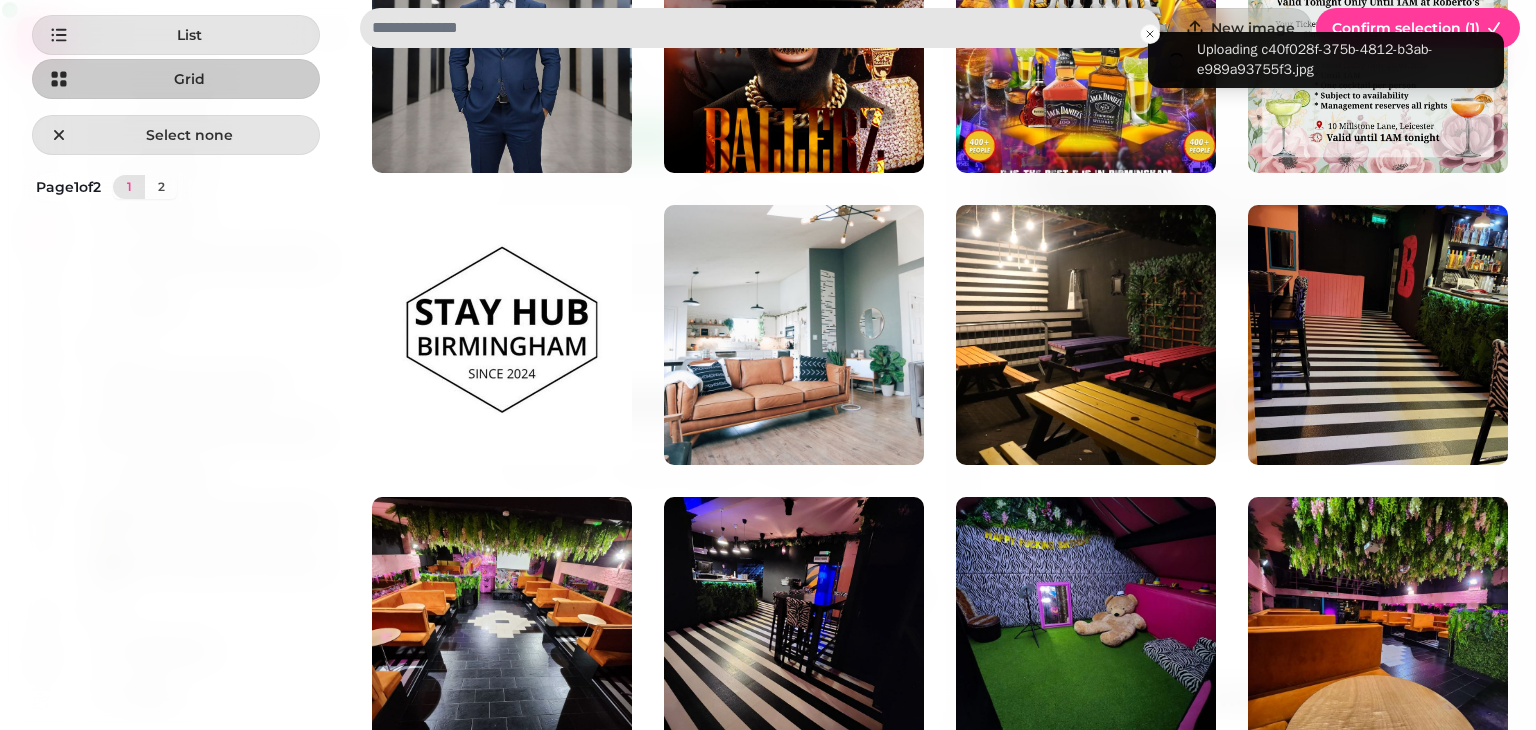 scroll, scrollTop: 0, scrollLeft: 0, axis: both 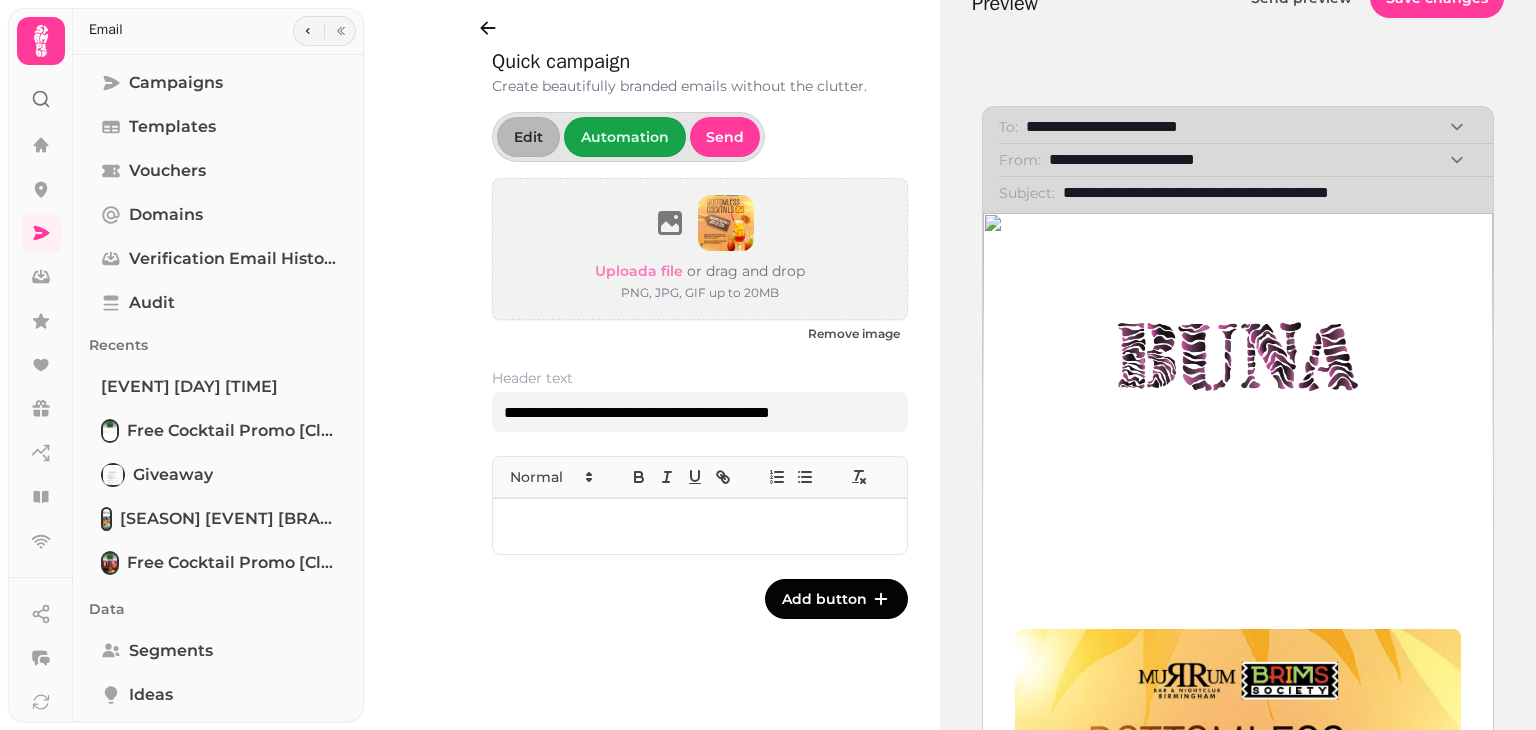 click at bounding box center (1238, 357) 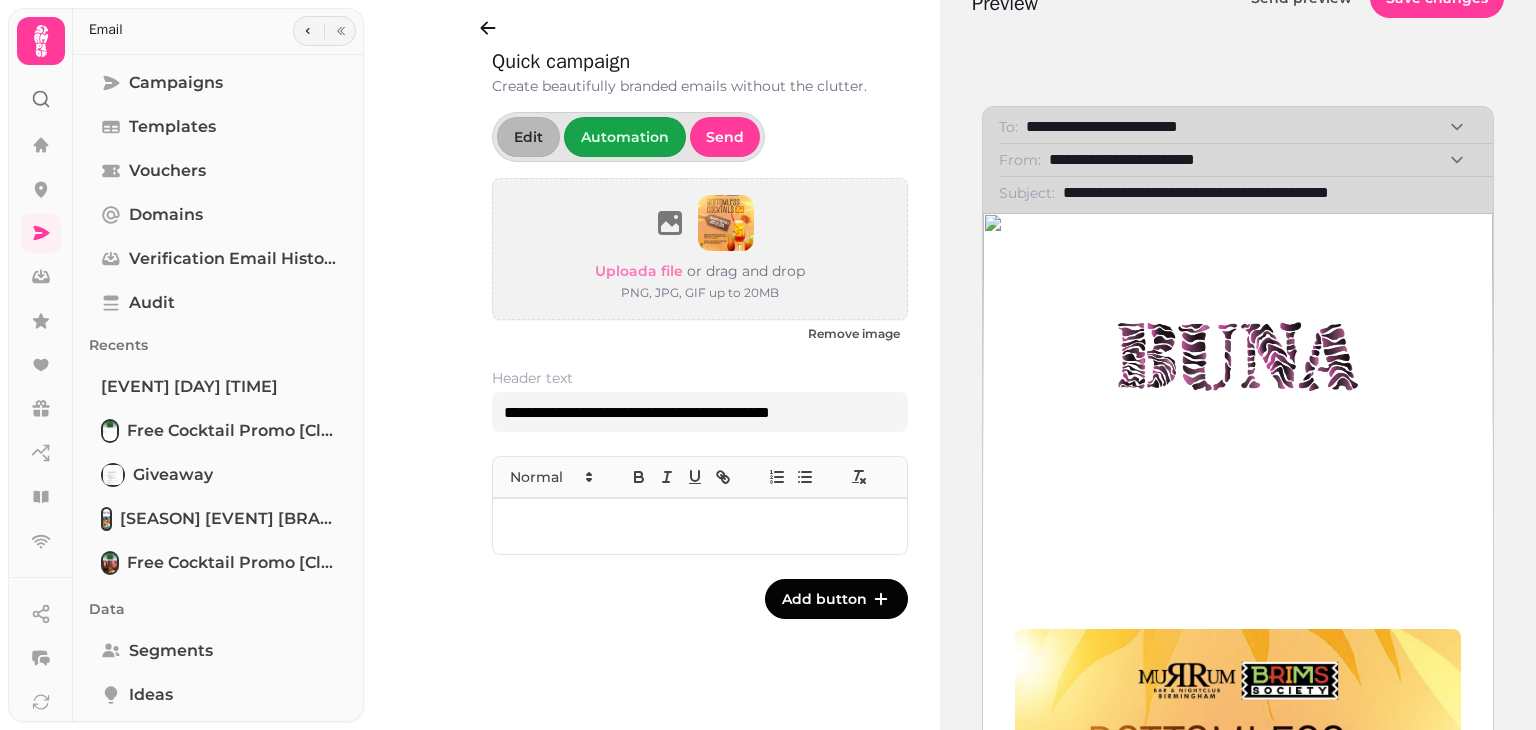 drag, startPoint x: 986, startPoint y: 219, endPoint x: 1039, endPoint y: 259, distance: 66.4003 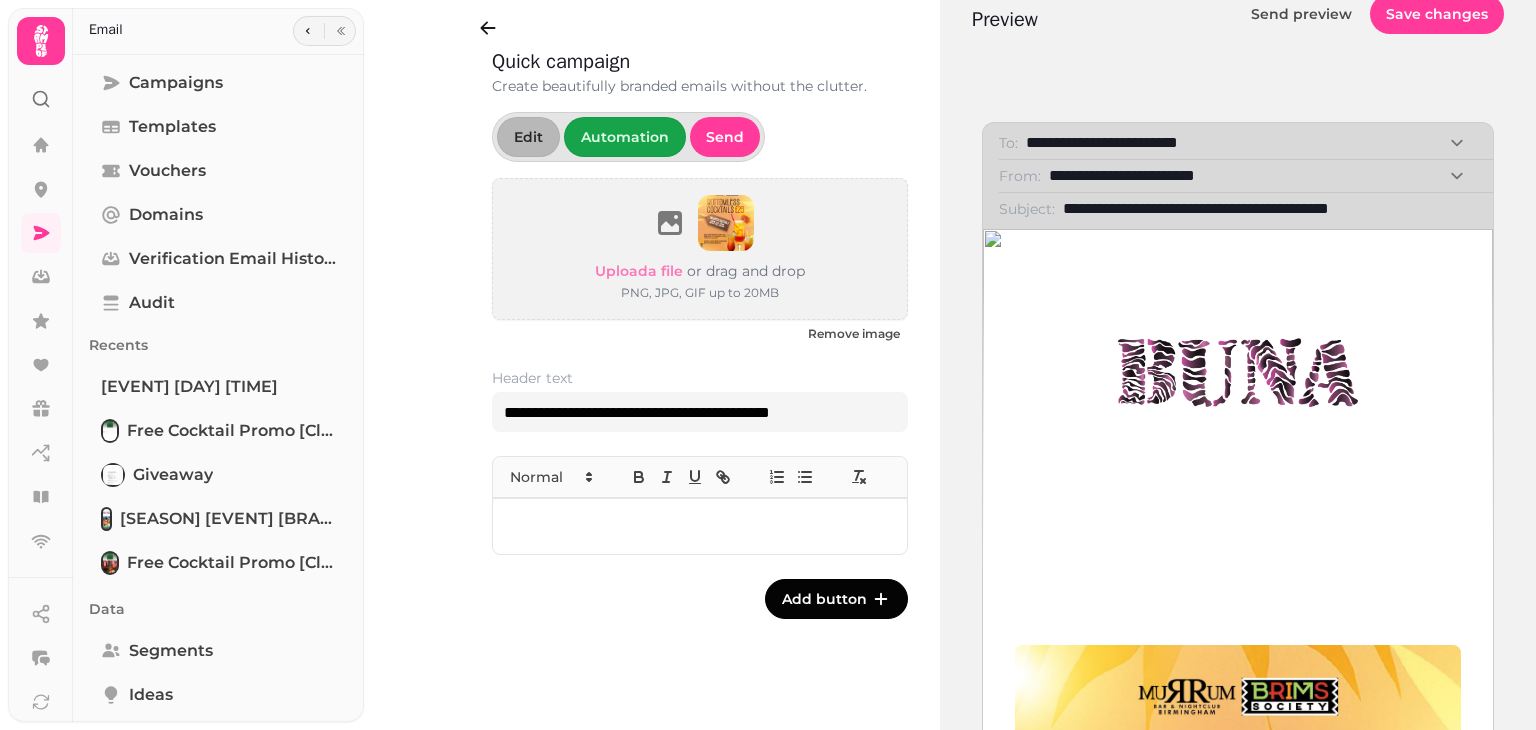 scroll, scrollTop: 0, scrollLeft: 0, axis: both 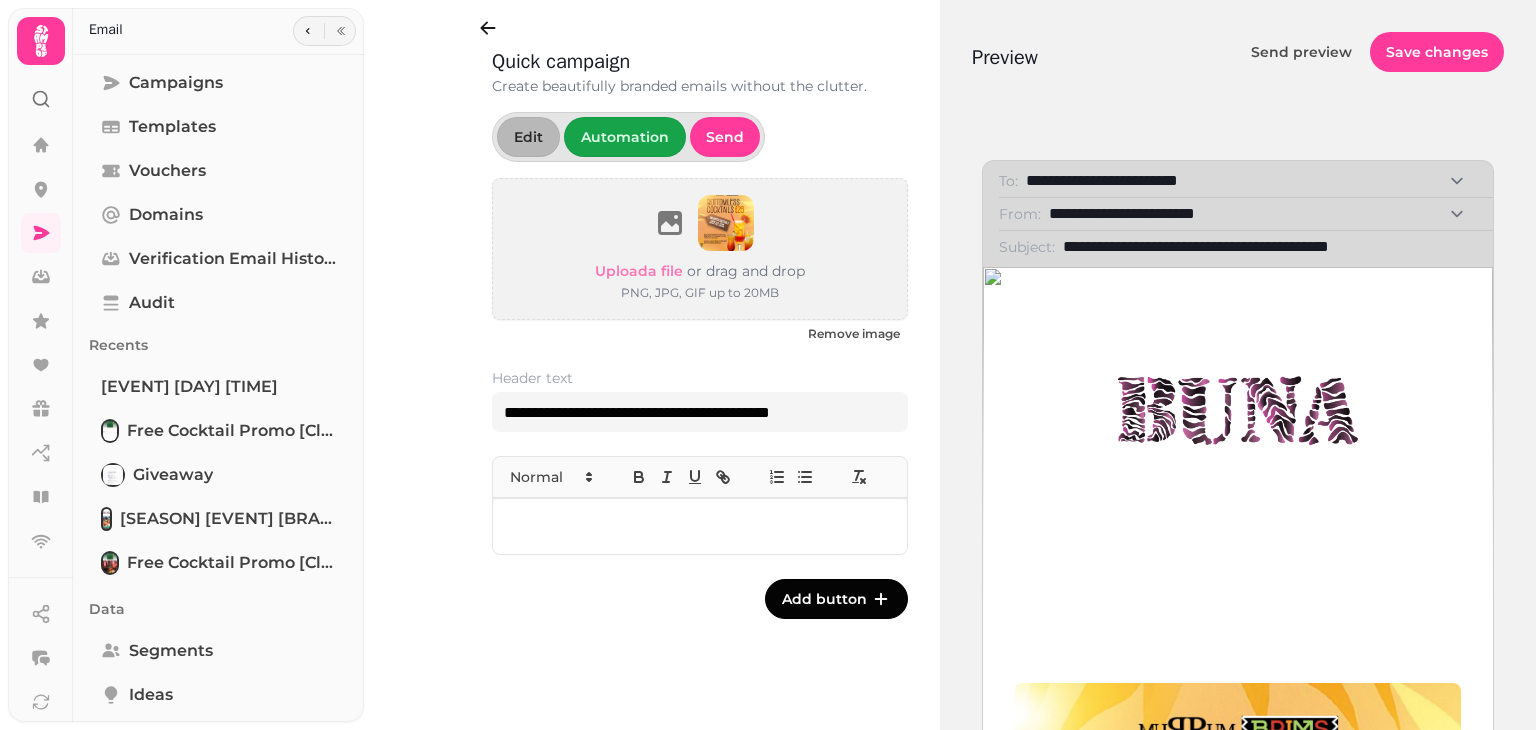 click at bounding box center (700, 526) 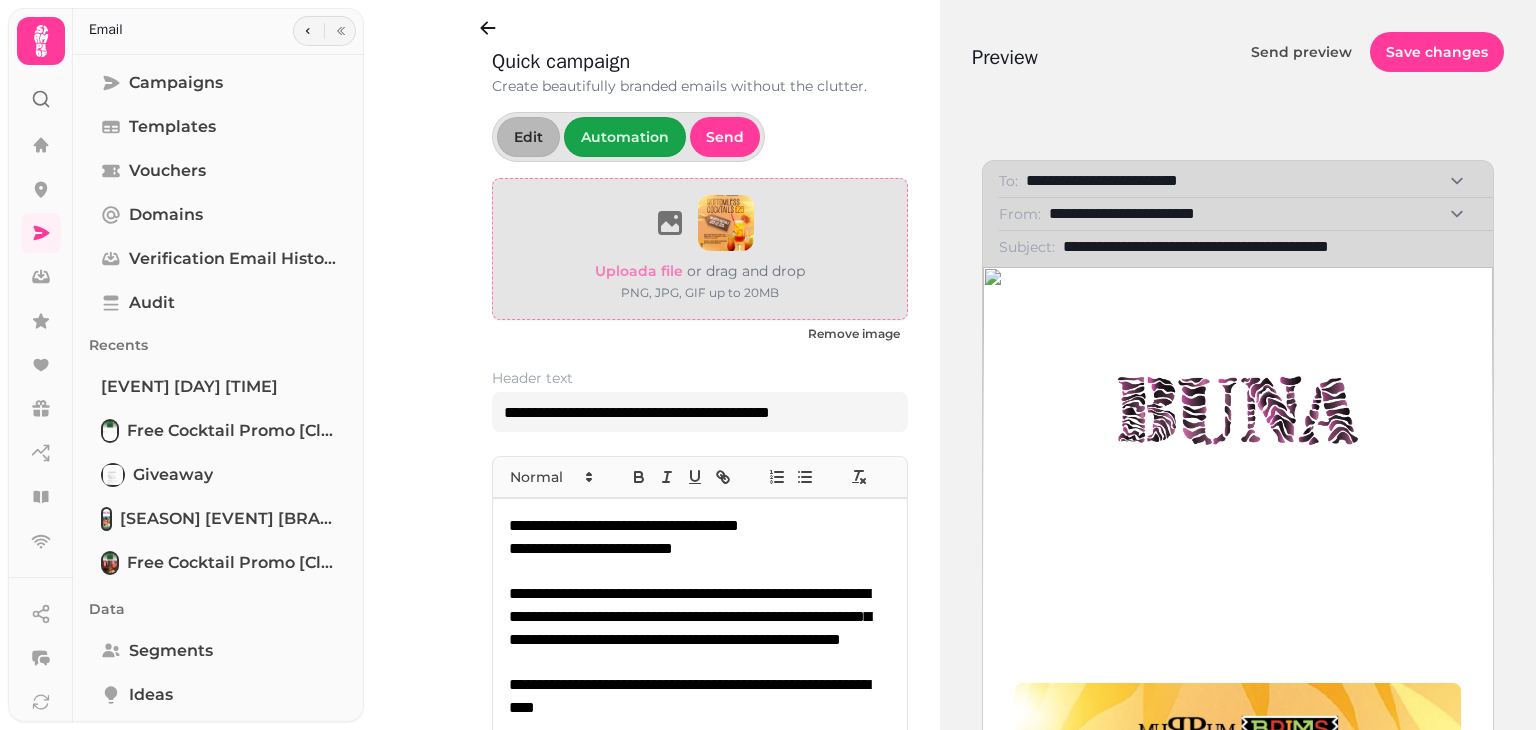 scroll, scrollTop: 0, scrollLeft: 0, axis: both 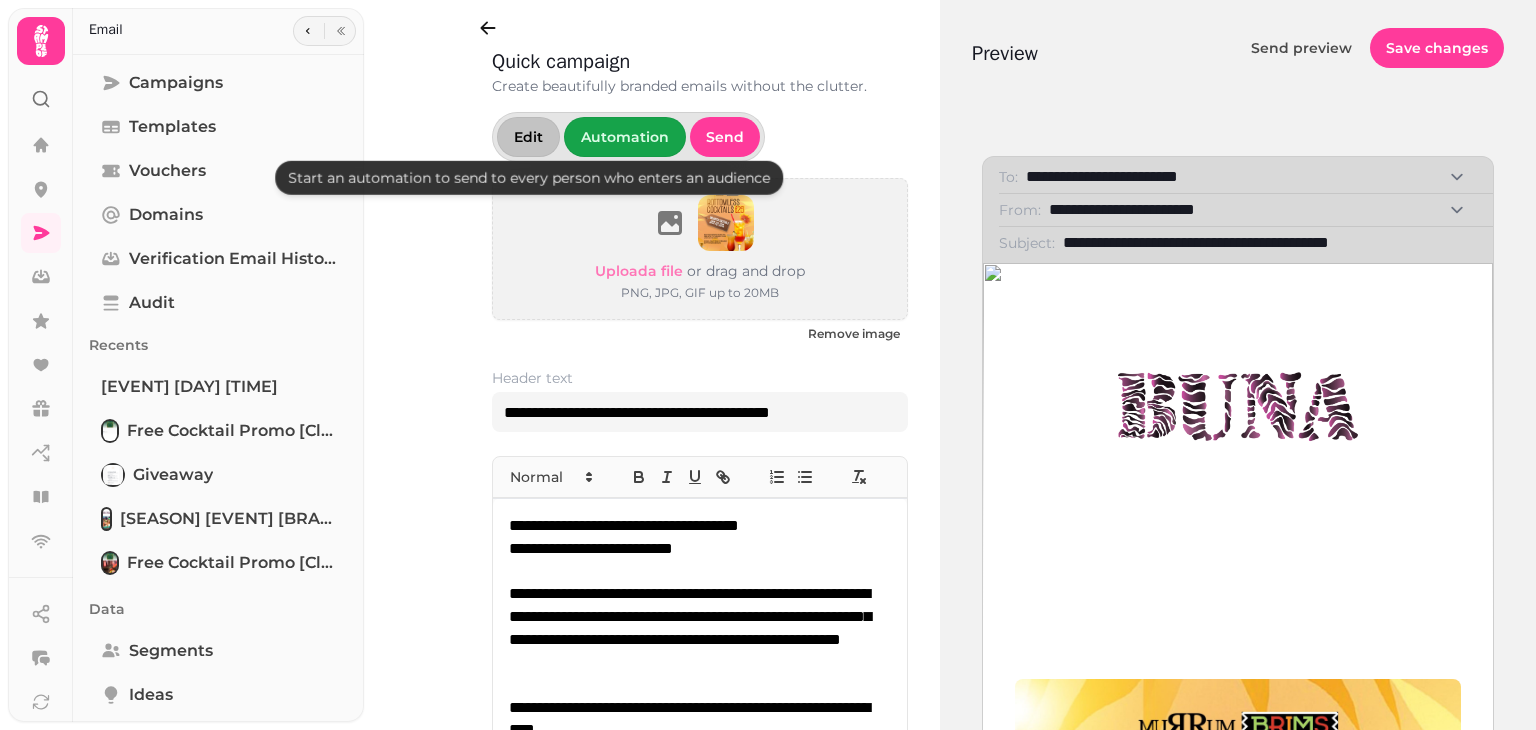 click on "Edit" at bounding box center [528, 137] 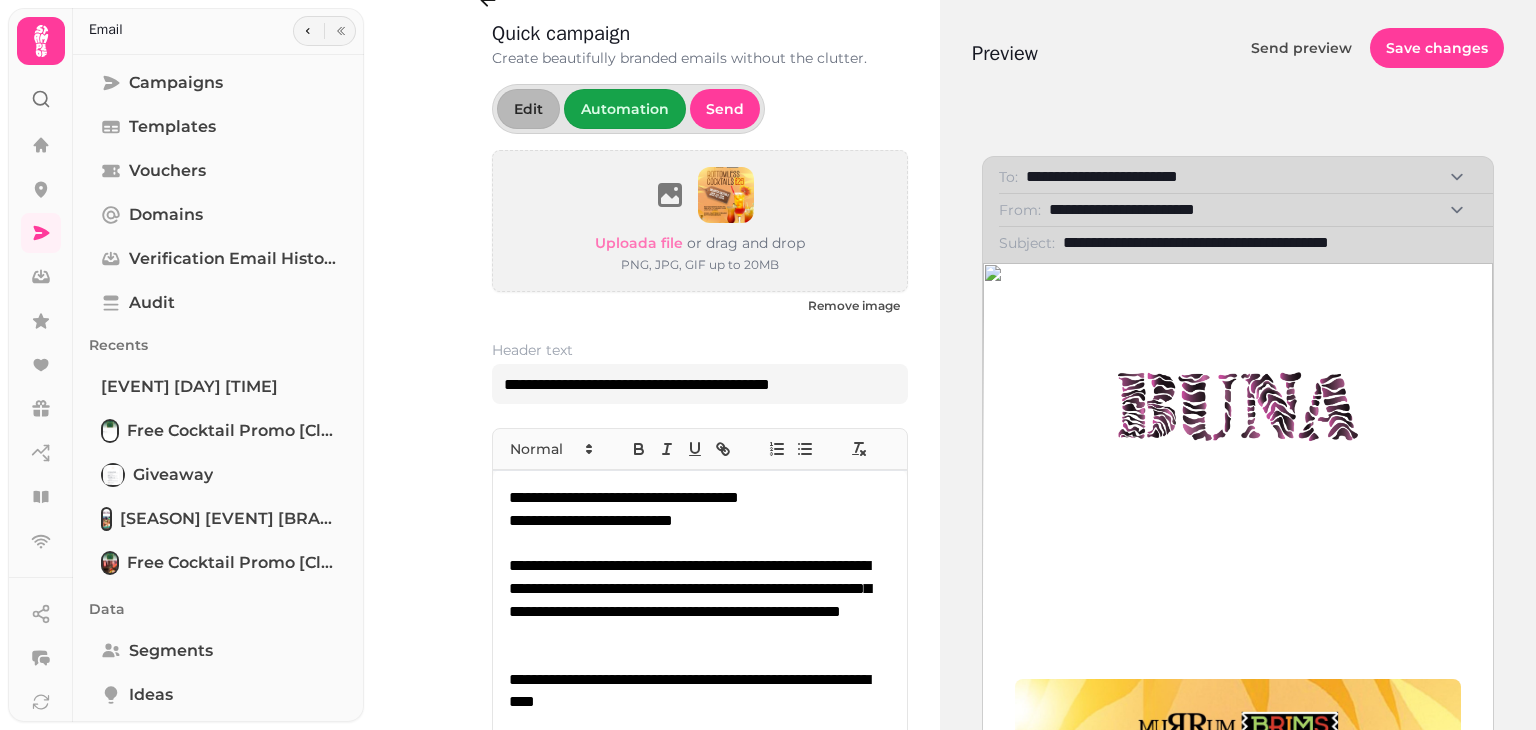 scroll, scrollTop: 28, scrollLeft: 0, axis: vertical 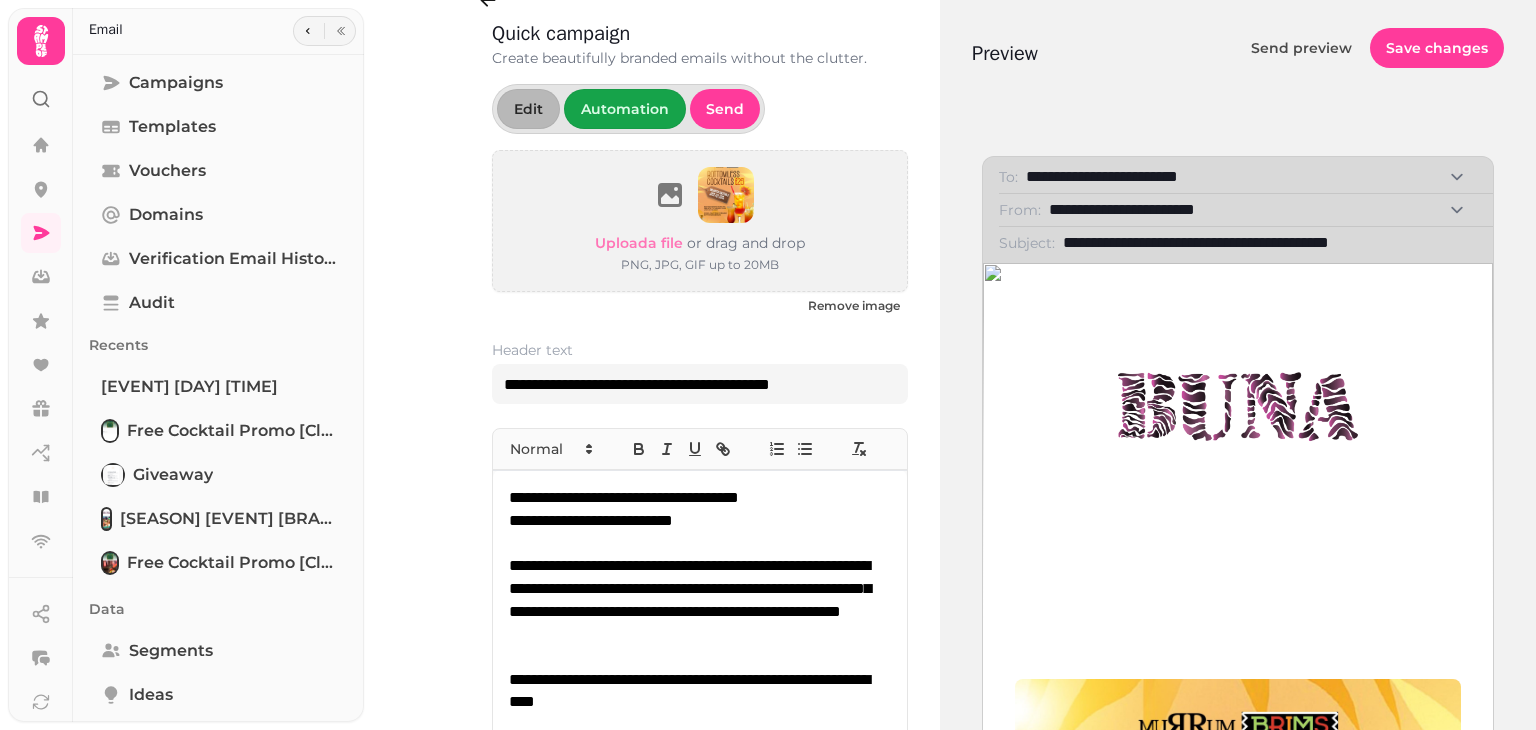 click at bounding box center [1238, 407] 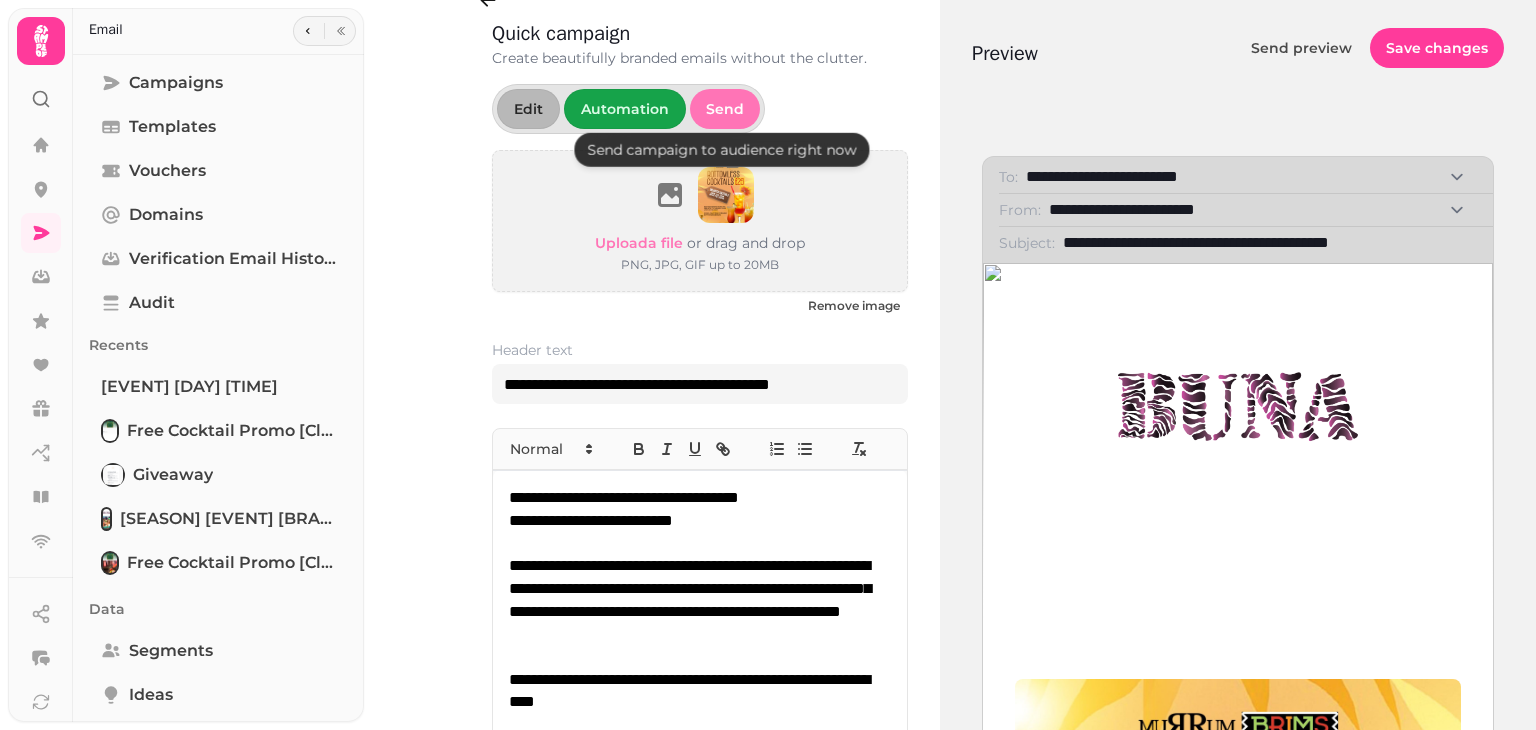 click on "Send" at bounding box center [725, 109] 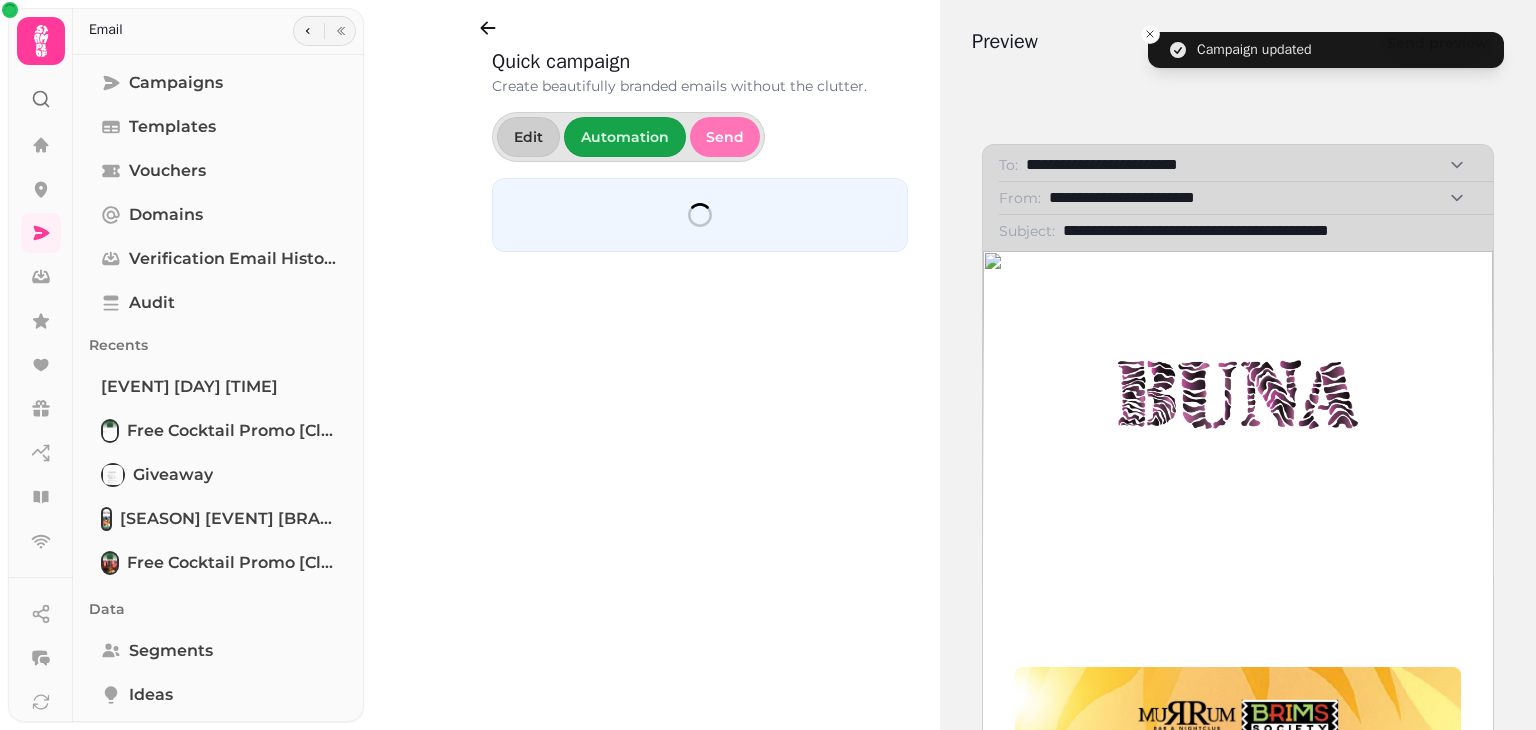 scroll, scrollTop: 0, scrollLeft: 0, axis: both 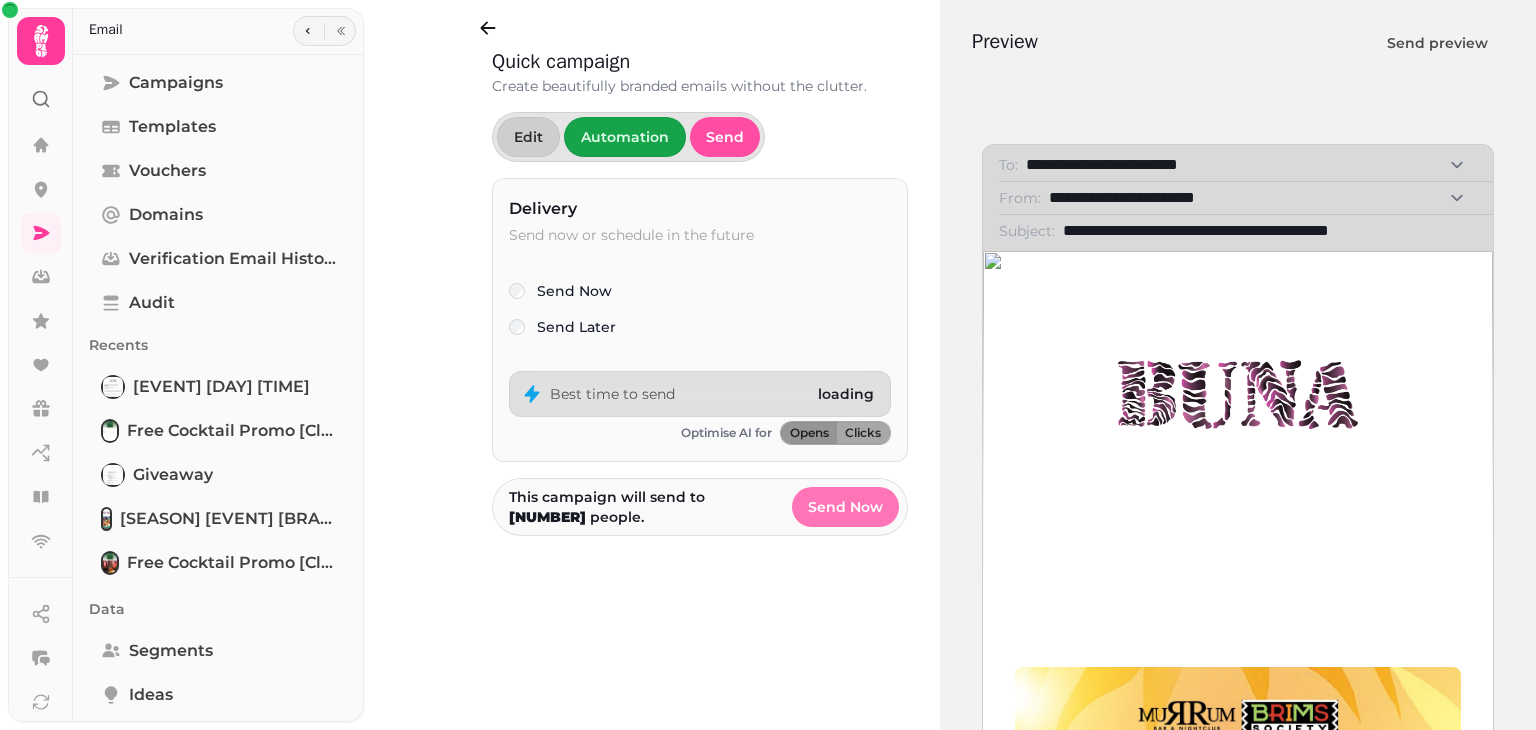 click on "Send Now" at bounding box center (845, 507) 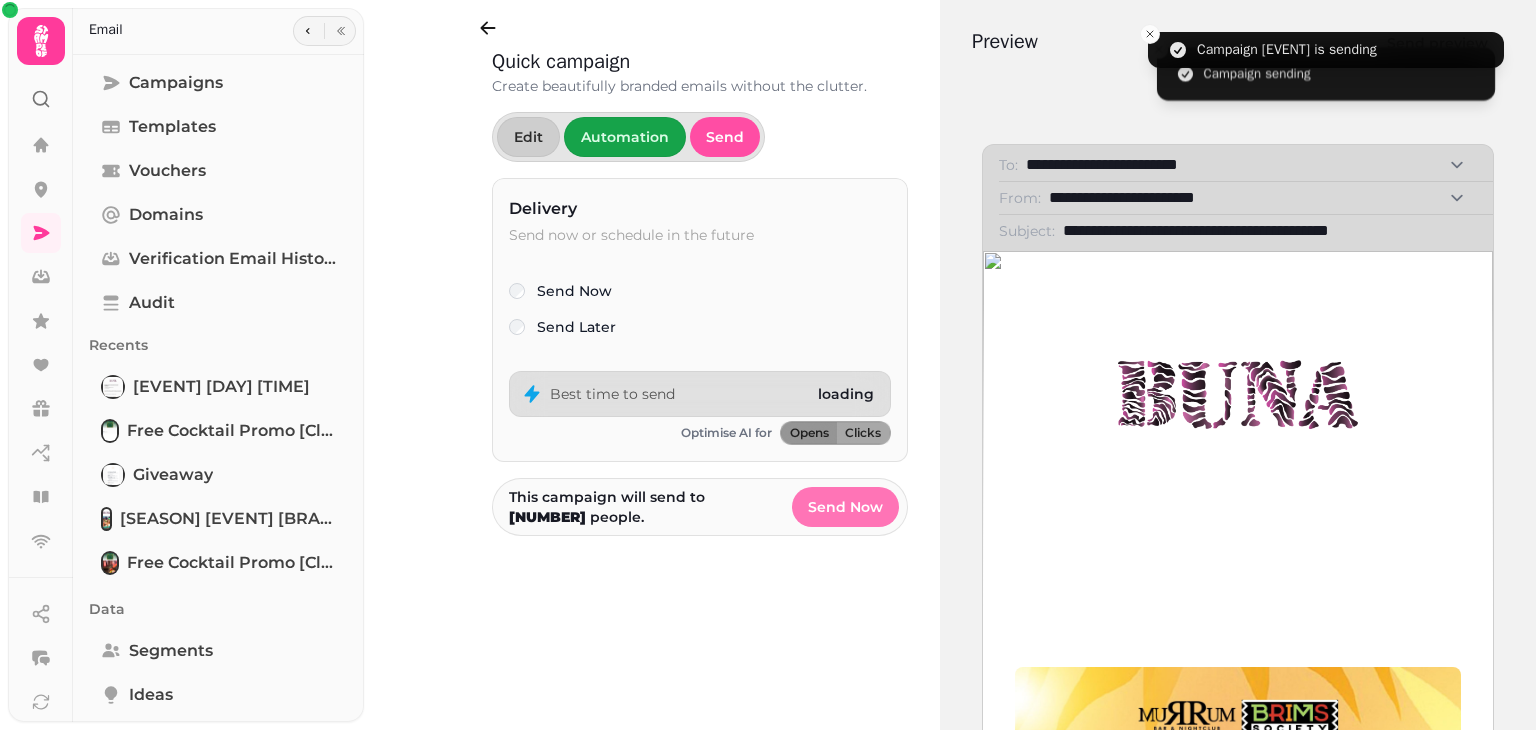 select on "**" 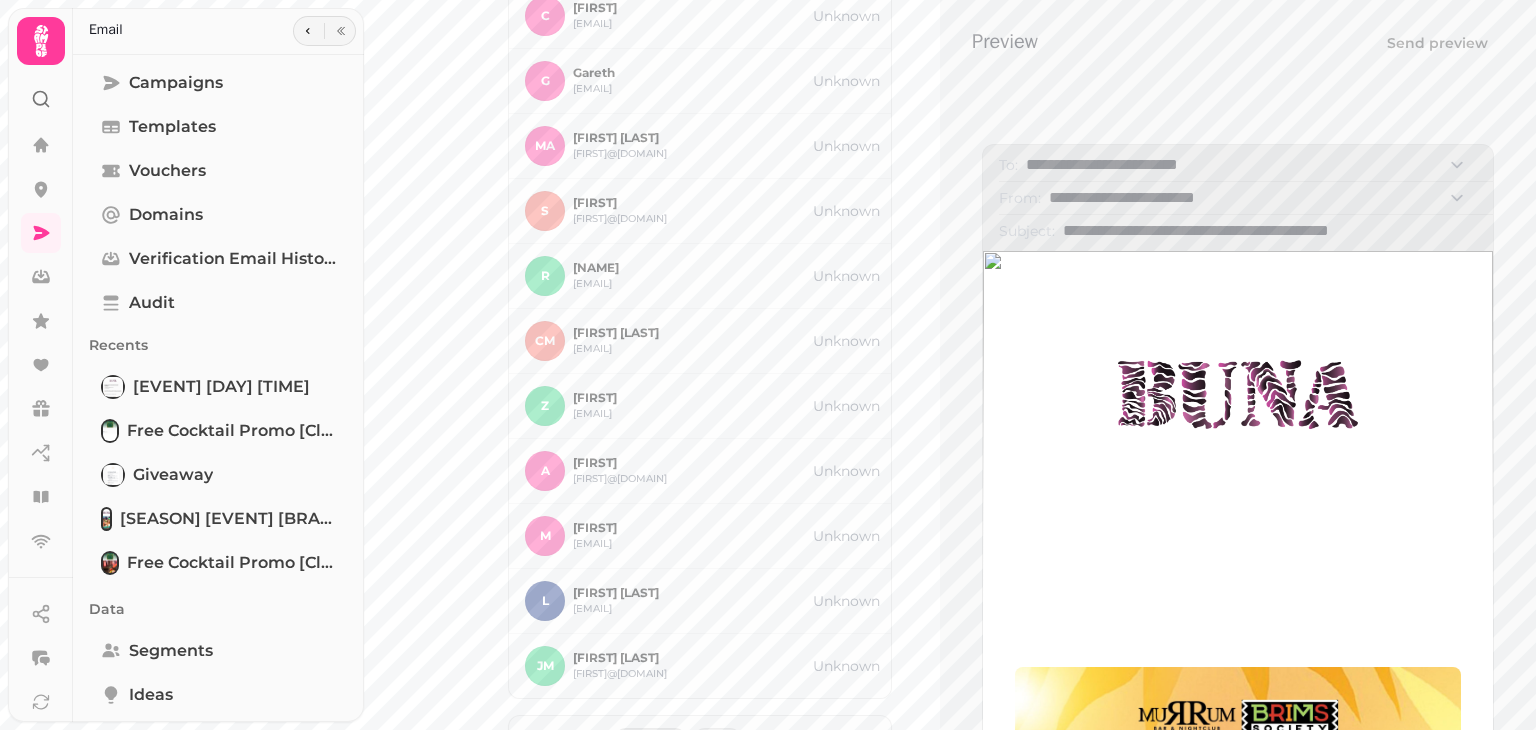 scroll, scrollTop: 1424, scrollLeft: 0, axis: vertical 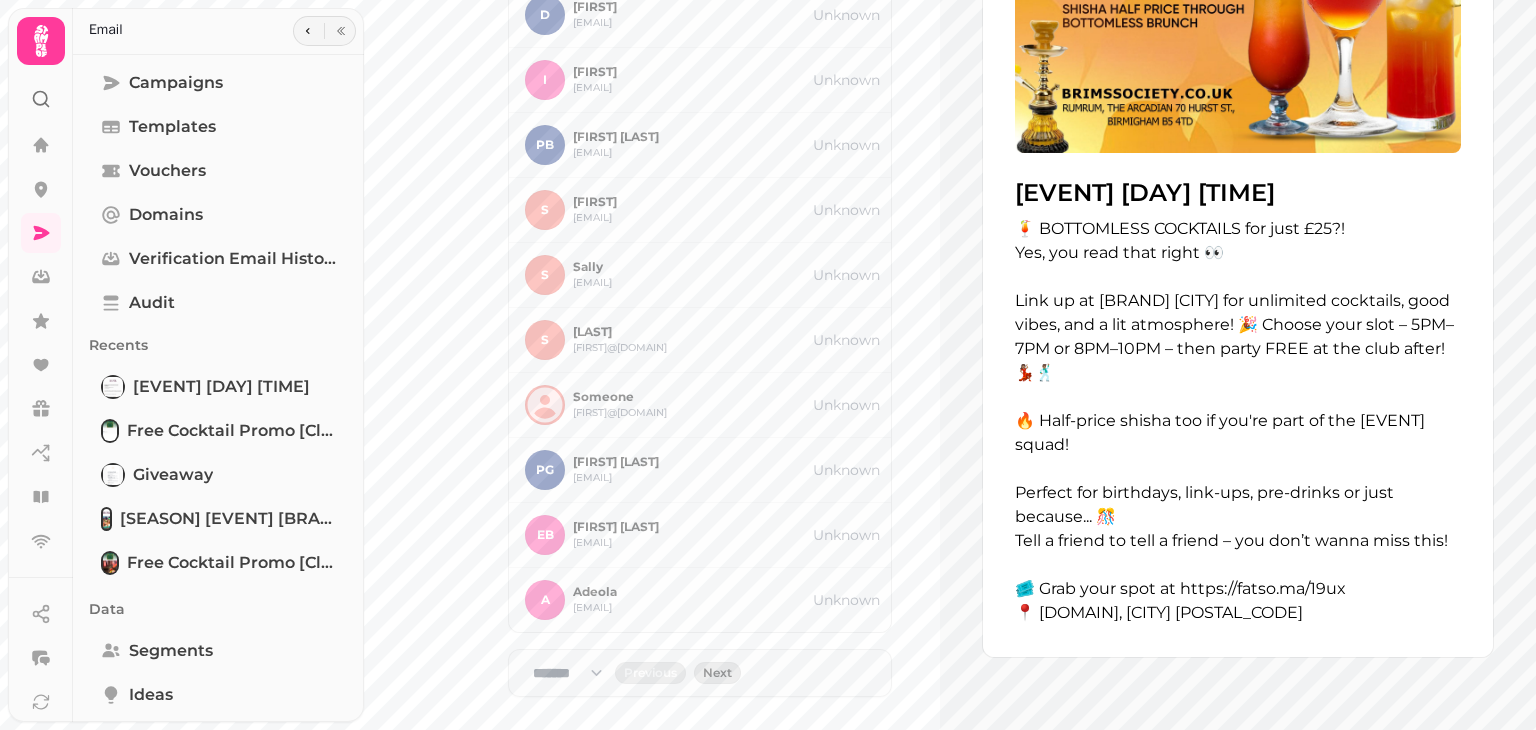 click on "Next" at bounding box center (717, 673) 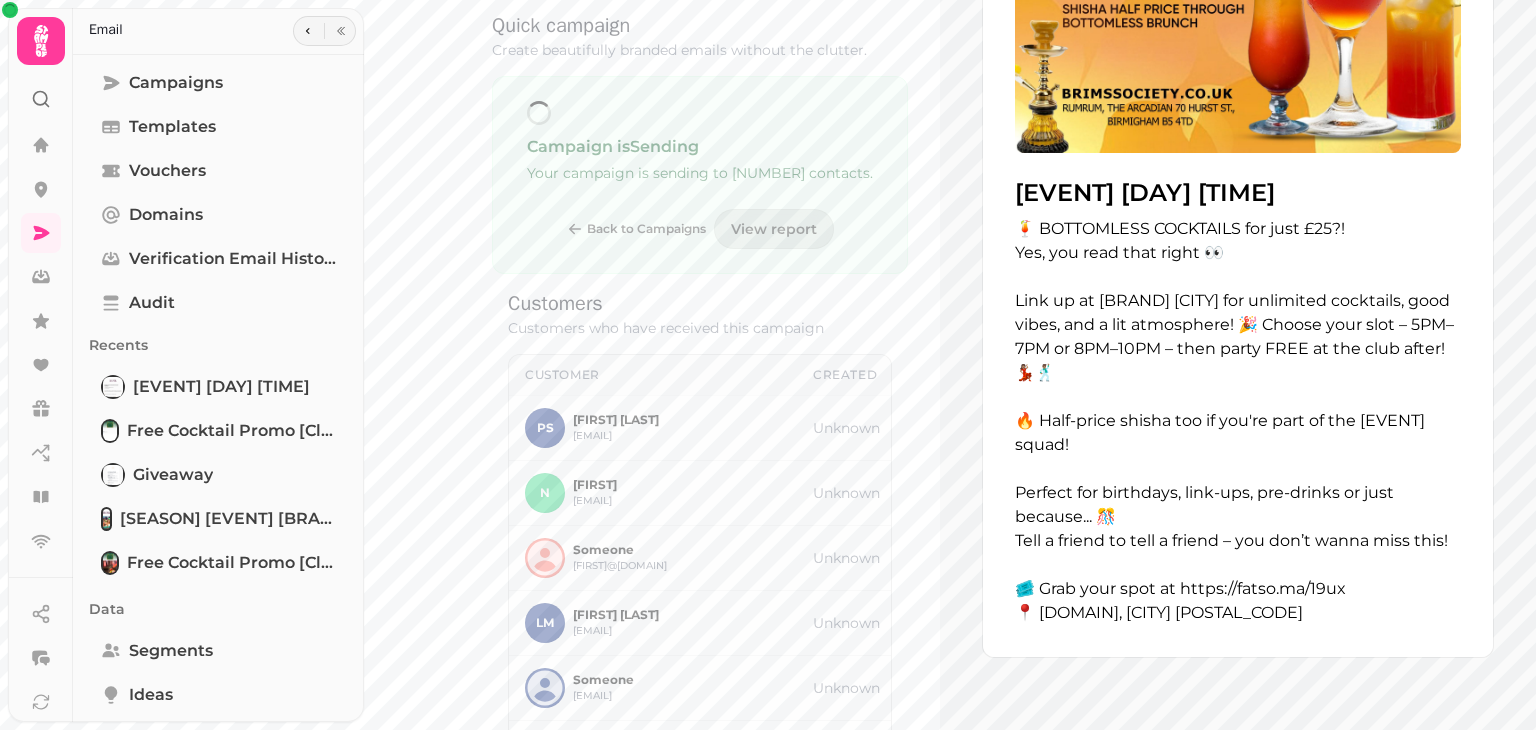 scroll, scrollTop: 0, scrollLeft: 0, axis: both 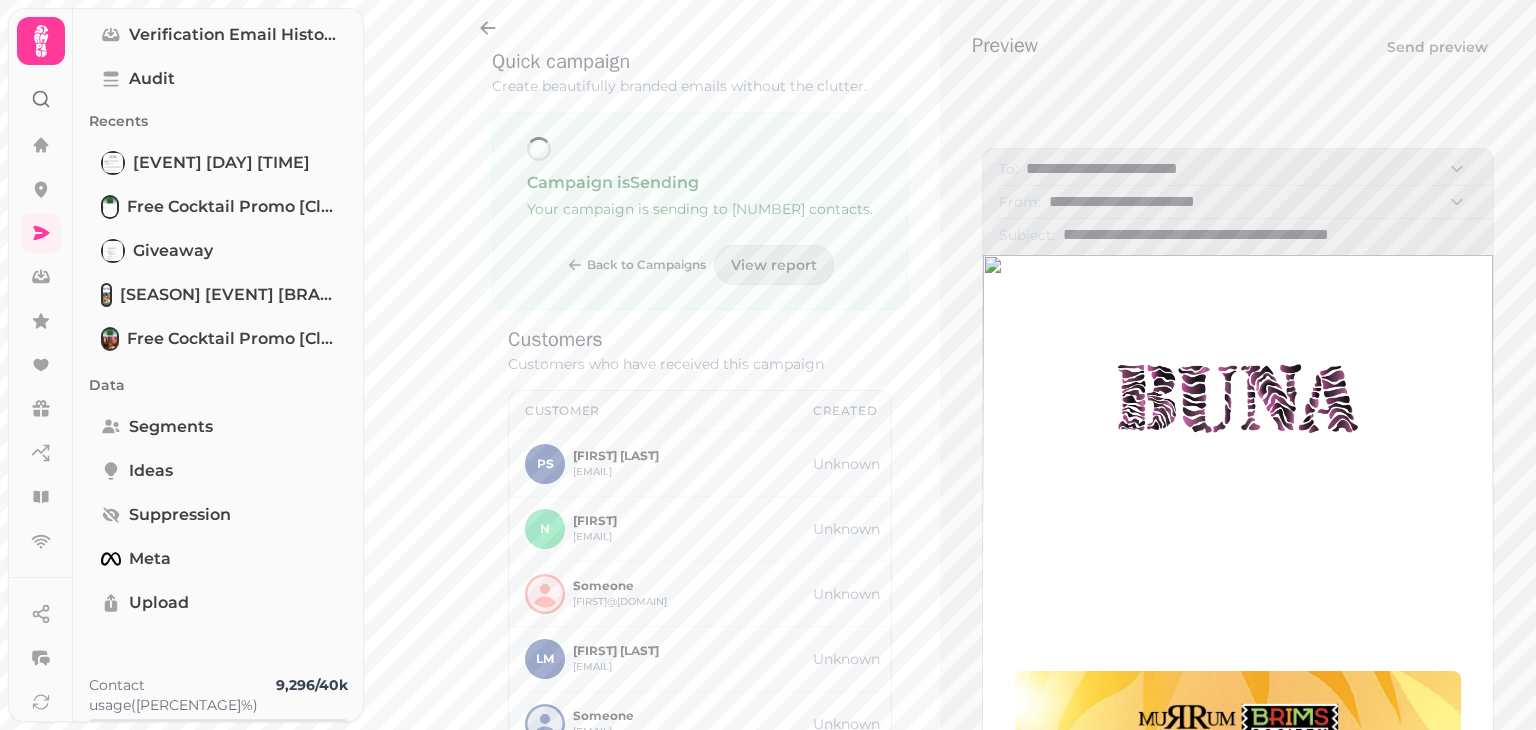 click on "Your campaign is sending to [NUMBER] contacts." at bounding box center [700, 209] 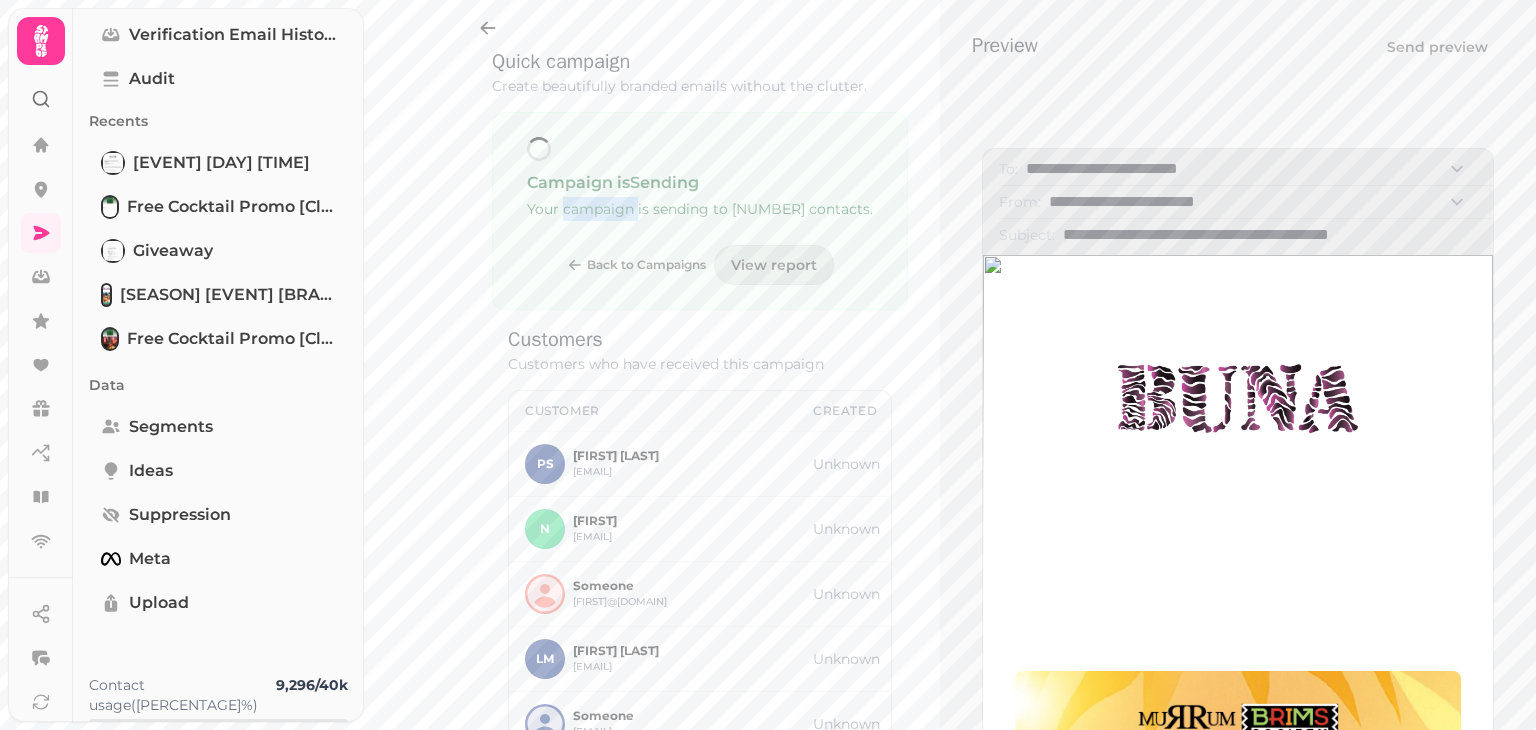 click on "Your campaign is sending to [NUMBER] contacts." at bounding box center (700, 209) 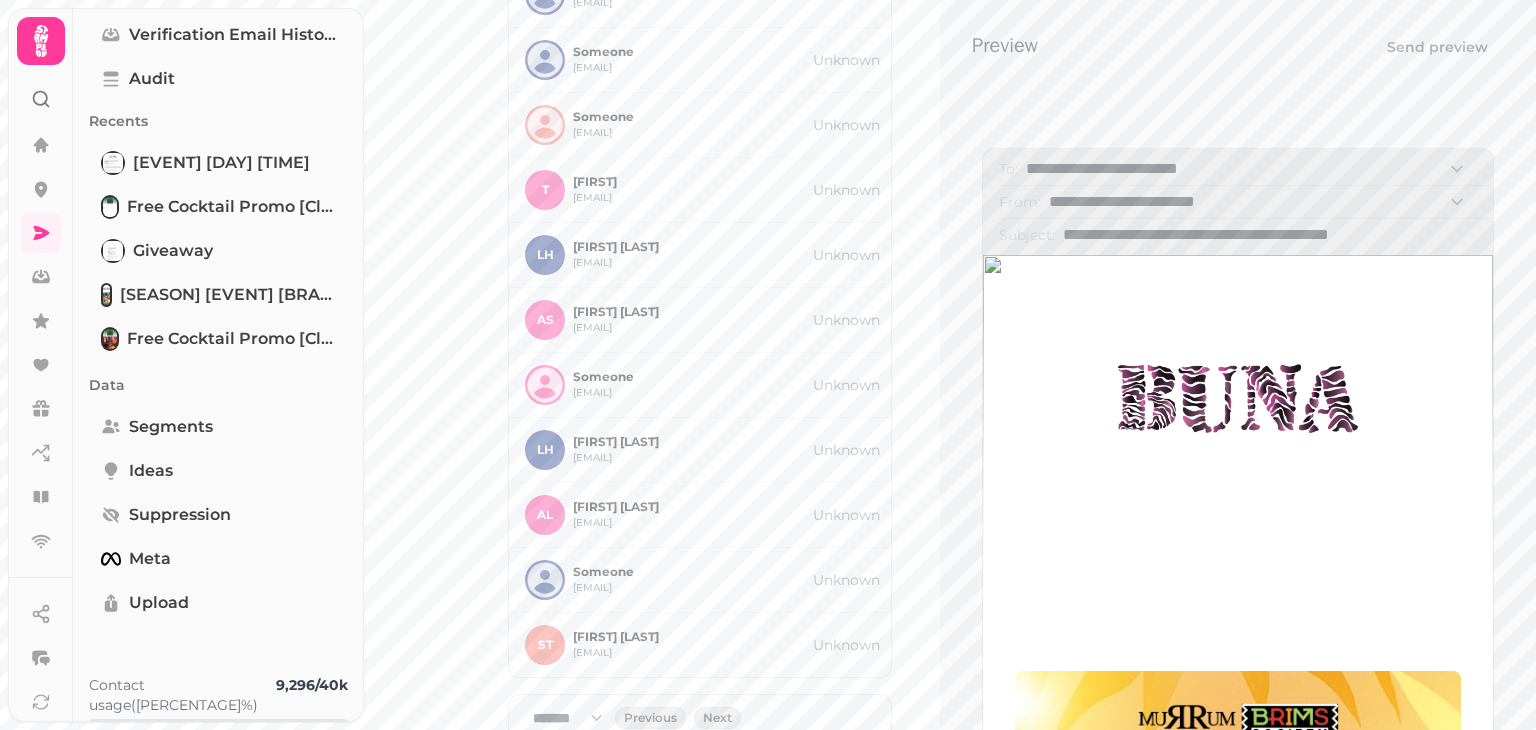 scroll, scrollTop: 1424, scrollLeft: 0, axis: vertical 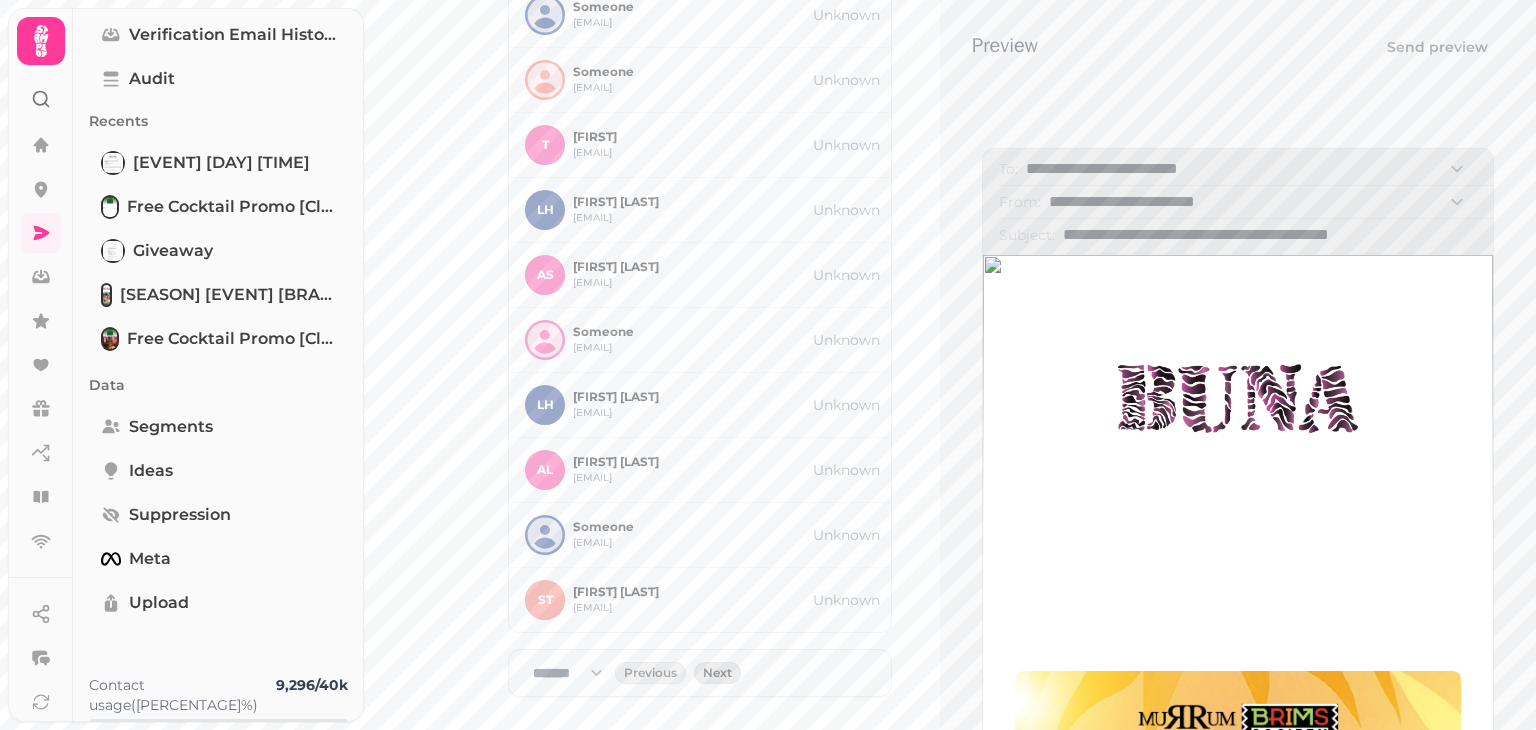 click on "Next" at bounding box center (717, 673) 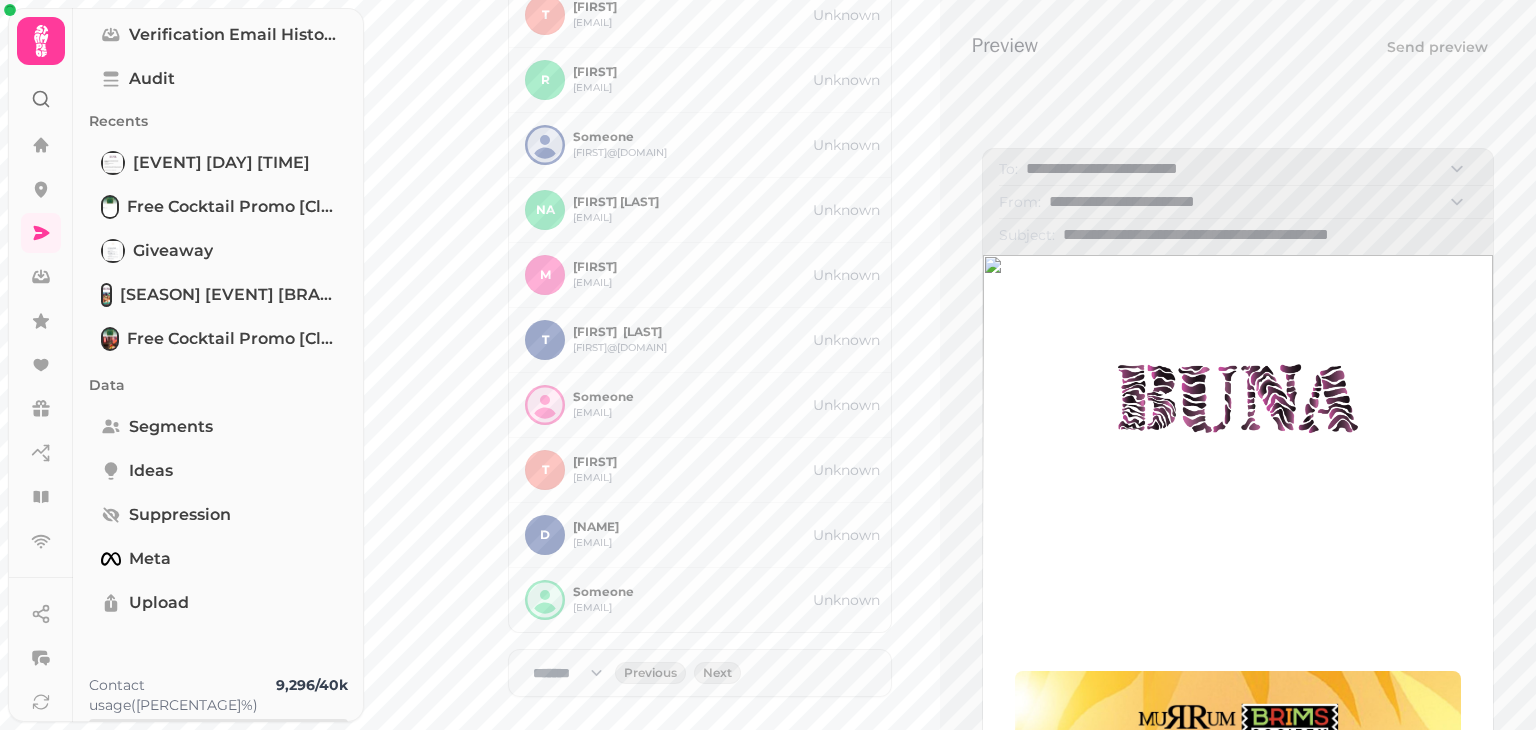 scroll, scrollTop: 0, scrollLeft: 10, axis: horizontal 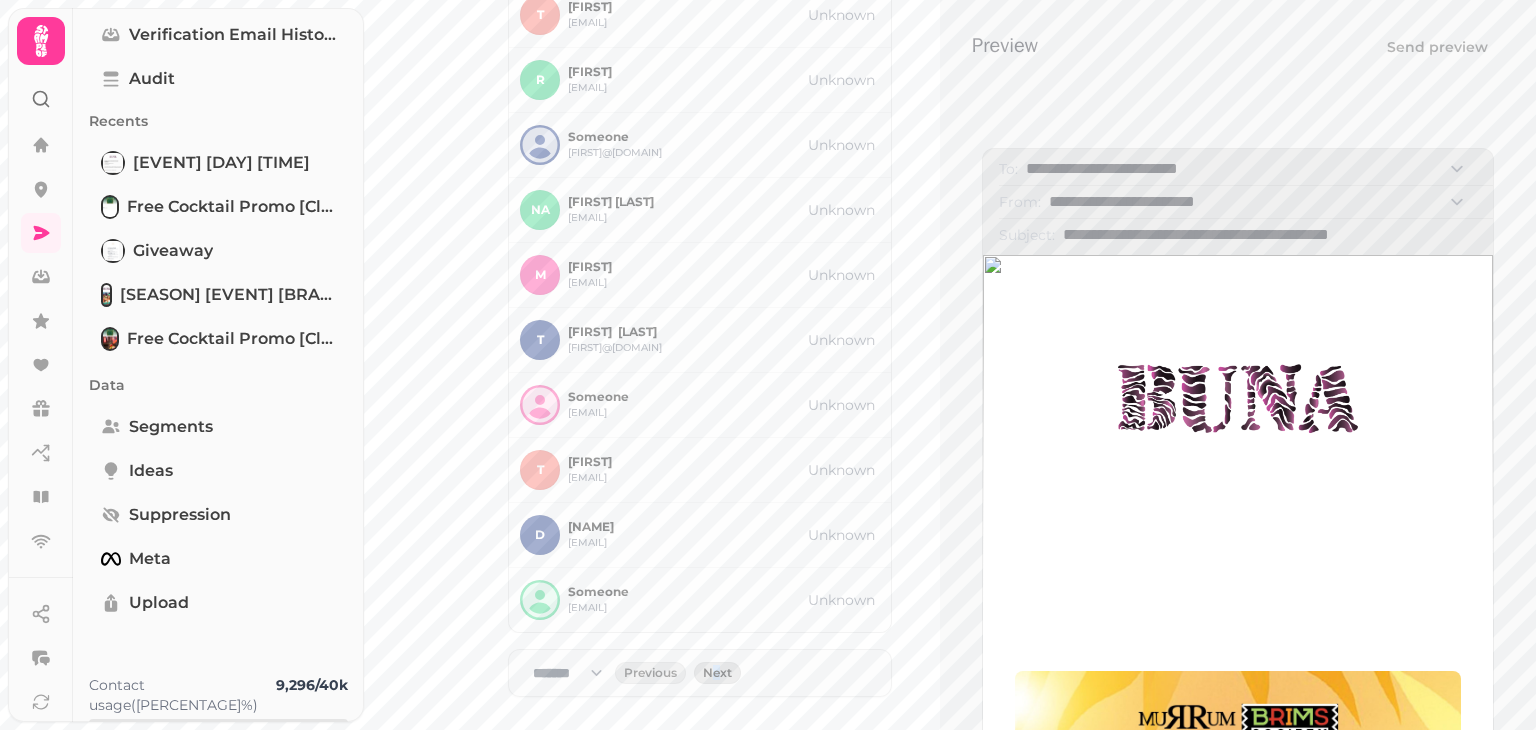 drag, startPoint x: 737, startPoint y: 693, endPoint x: 745, endPoint y: 685, distance: 11.313708 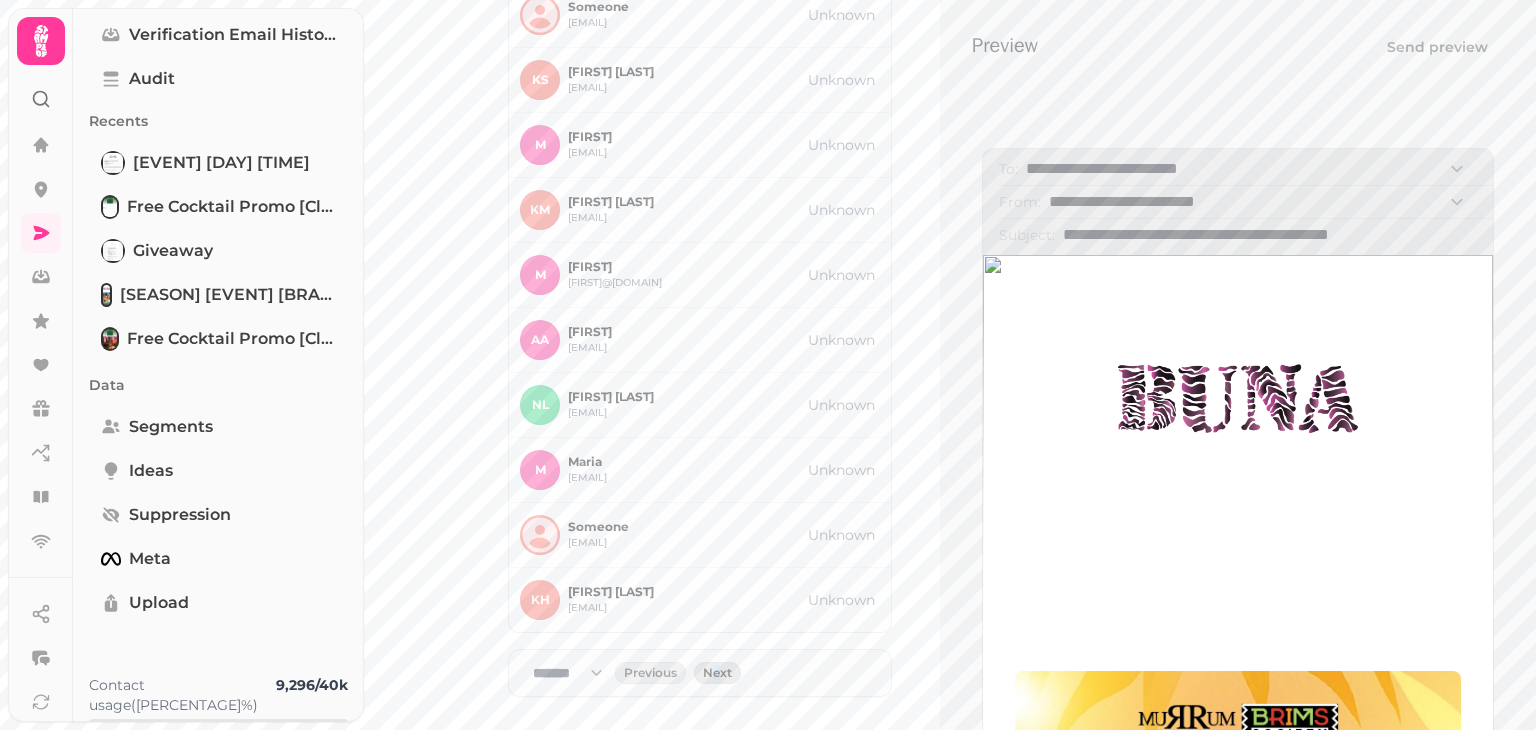 click on "Next" at bounding box center [717, 673] 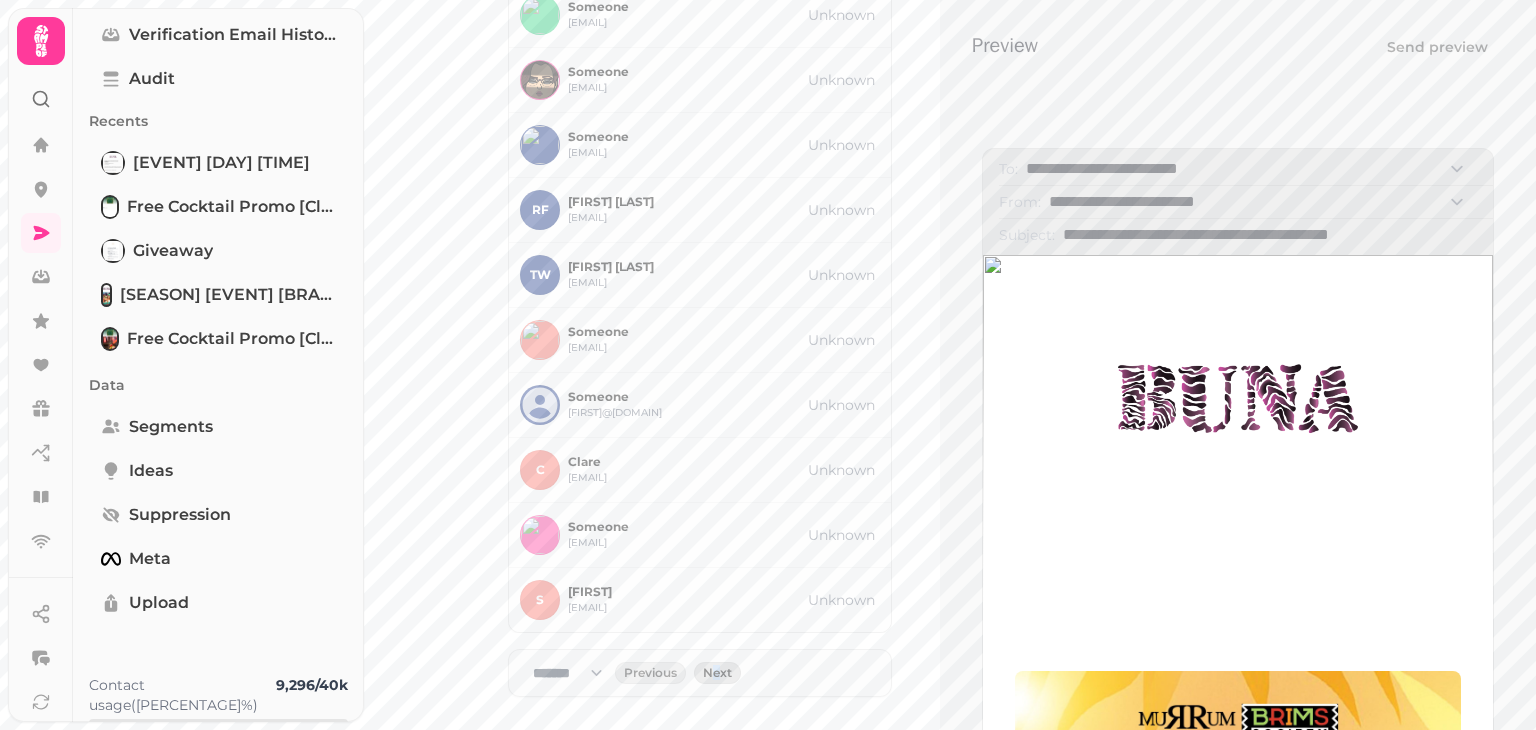 click on "Next" at bounding box center (717, 673) 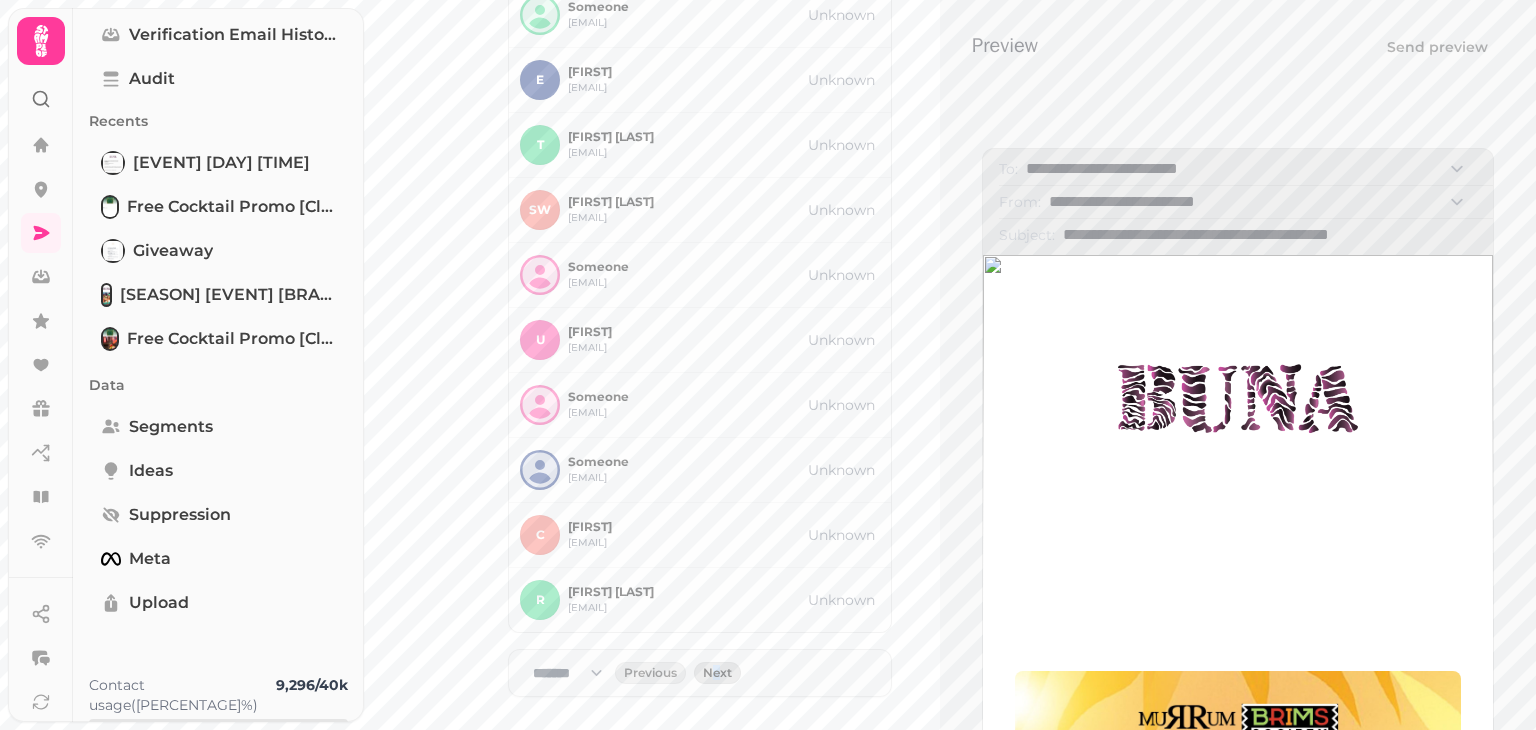 click on "Next" at bounding box center [717, 673] 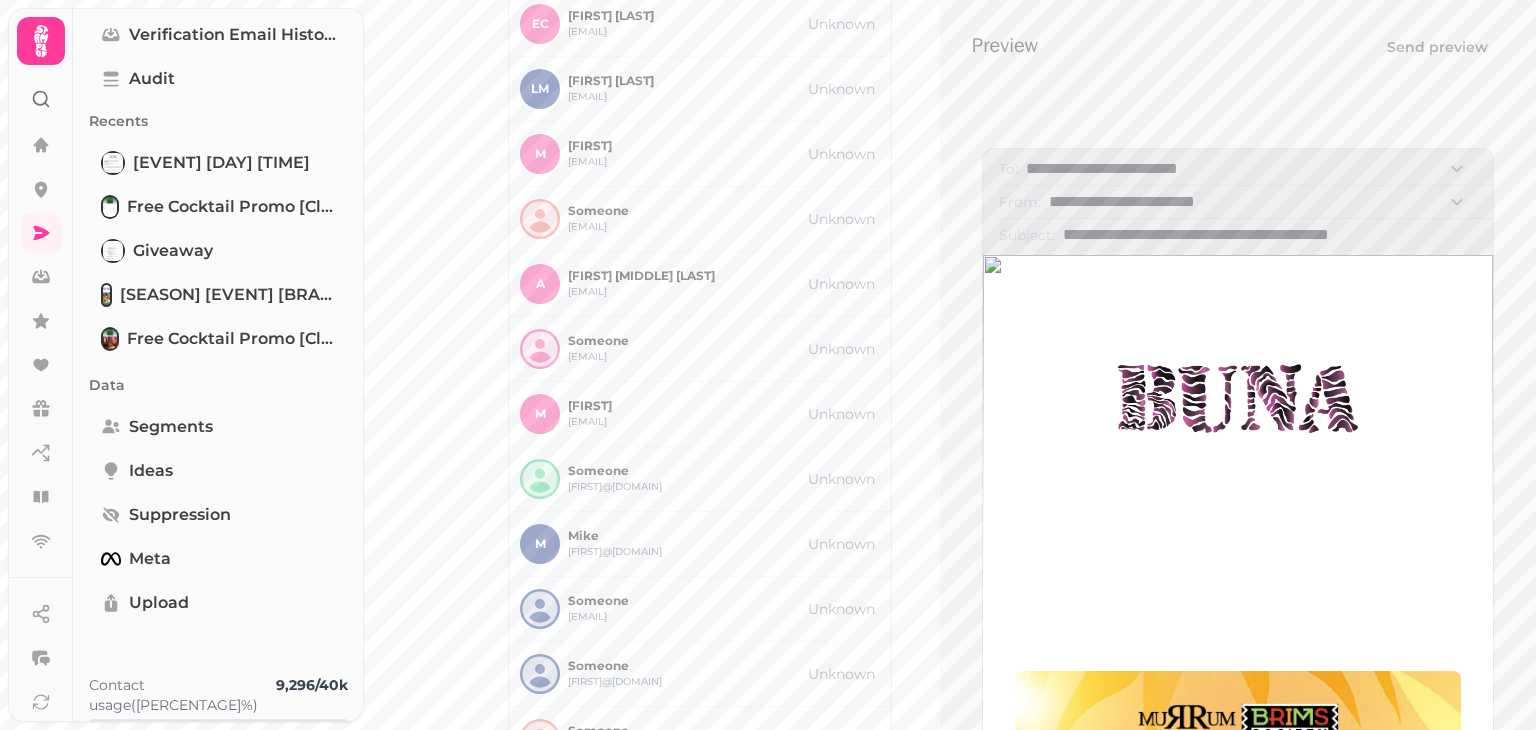 scroll, scrollTop: 0, scrollLeft: 0, axis: both 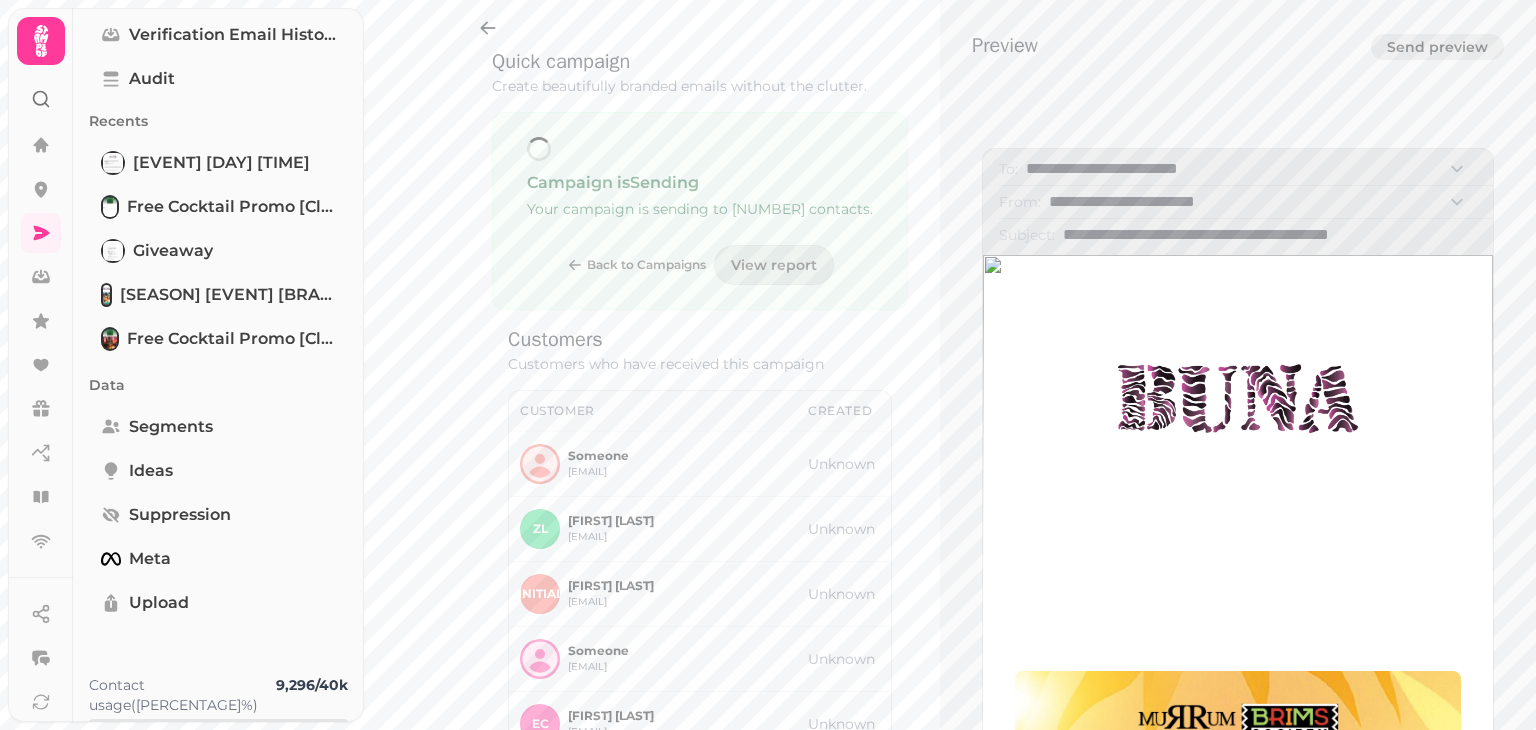 click on "Send preview" at bounding box center (1437, 47) 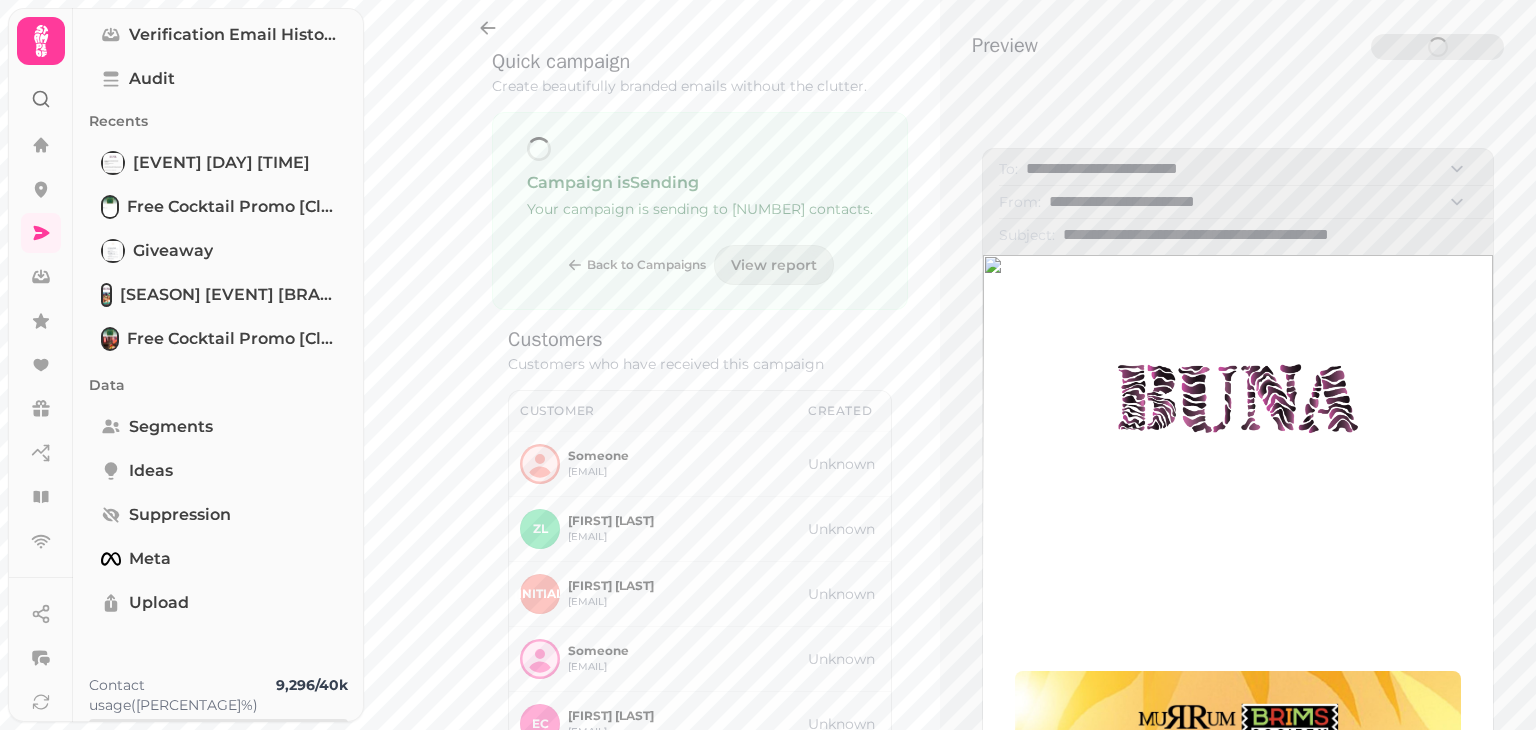 select on "**********" 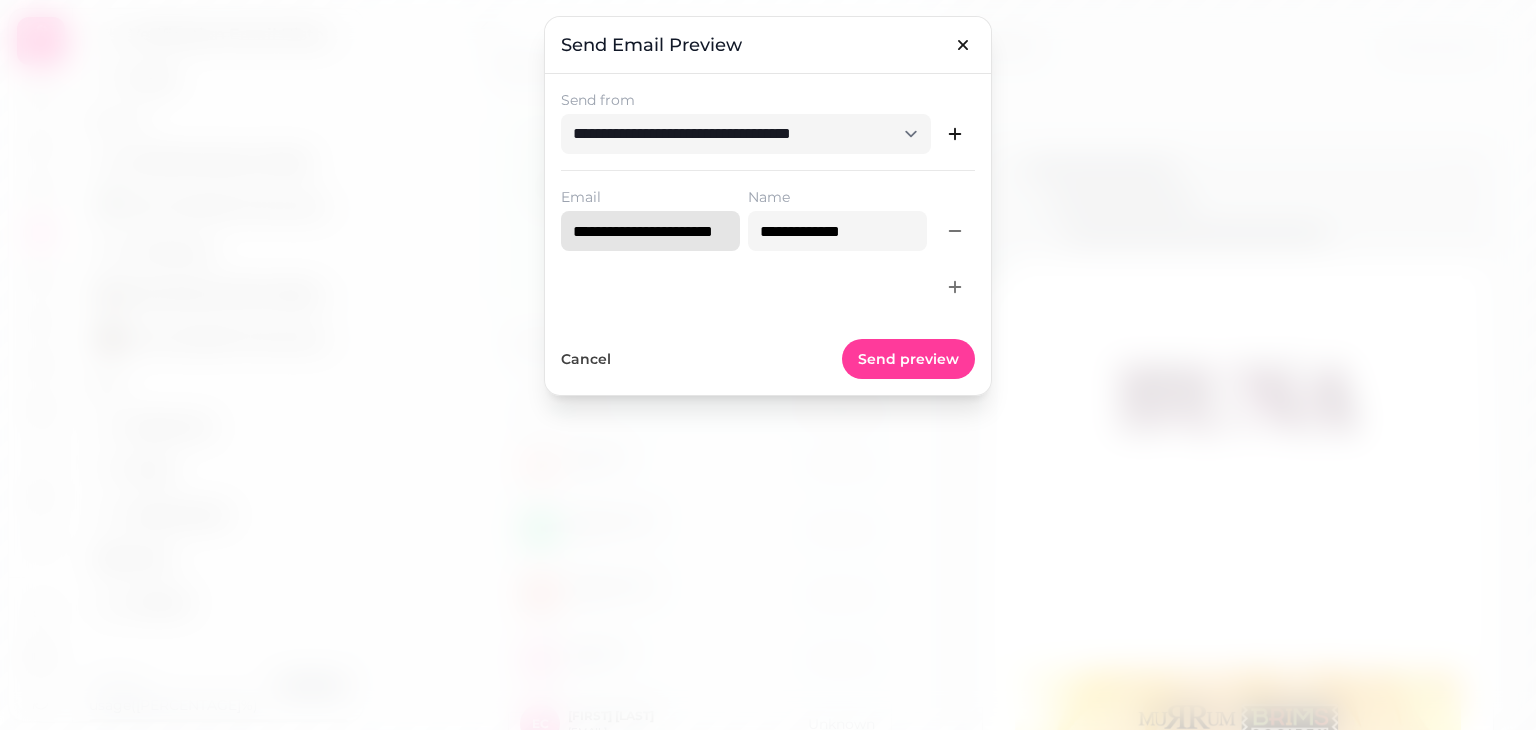 click on "**********" at bounding box center (650, 231) 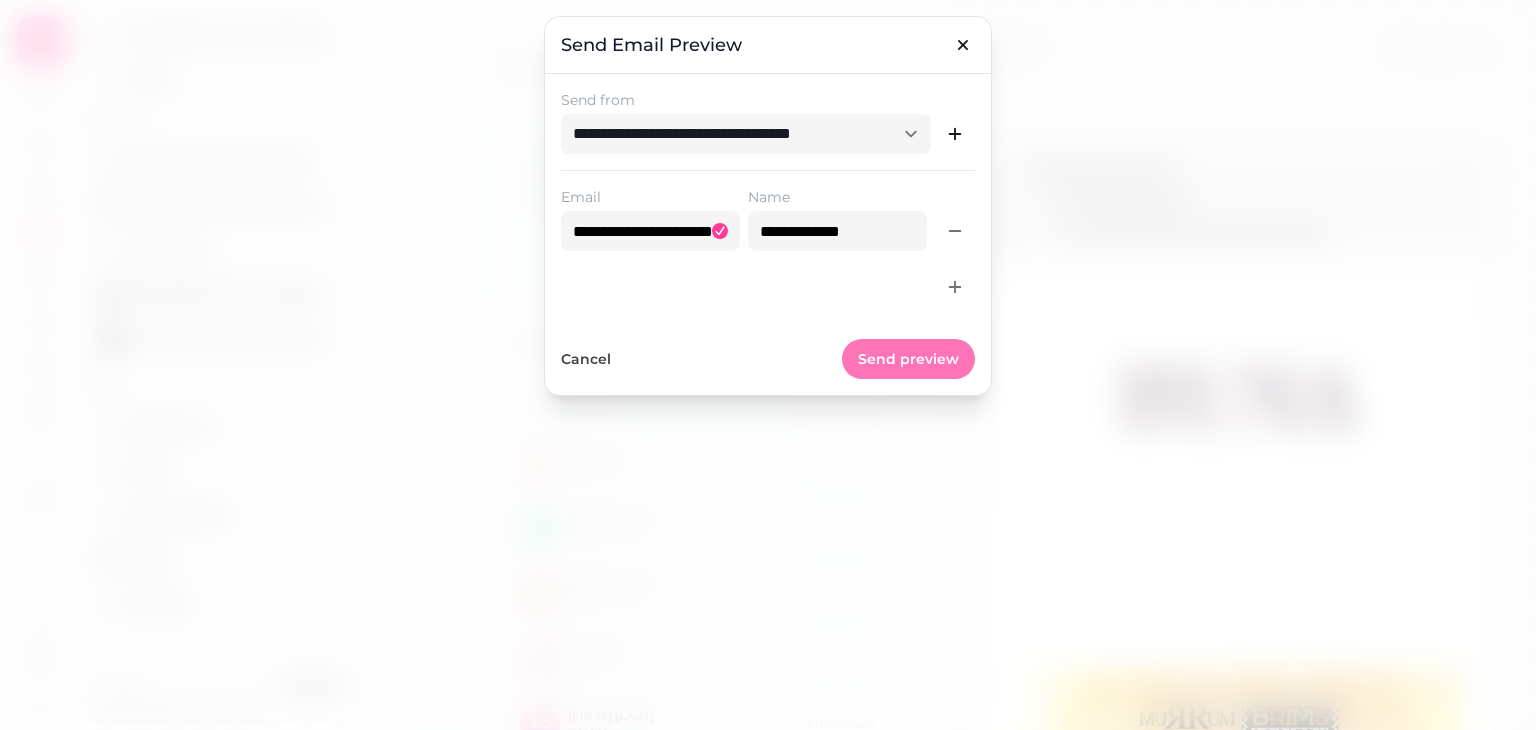 click on "Send preview" at bounding box center (908, 359) 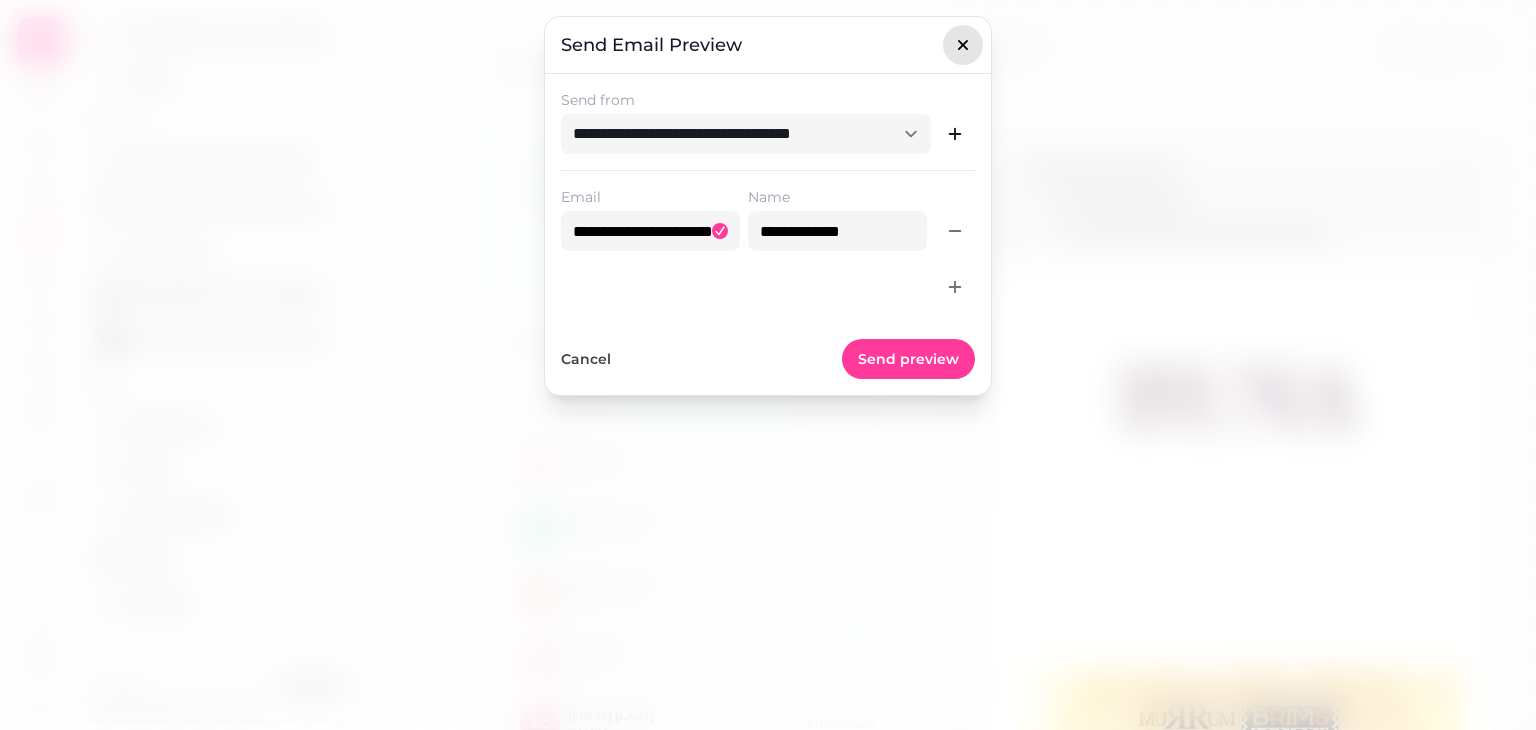 click 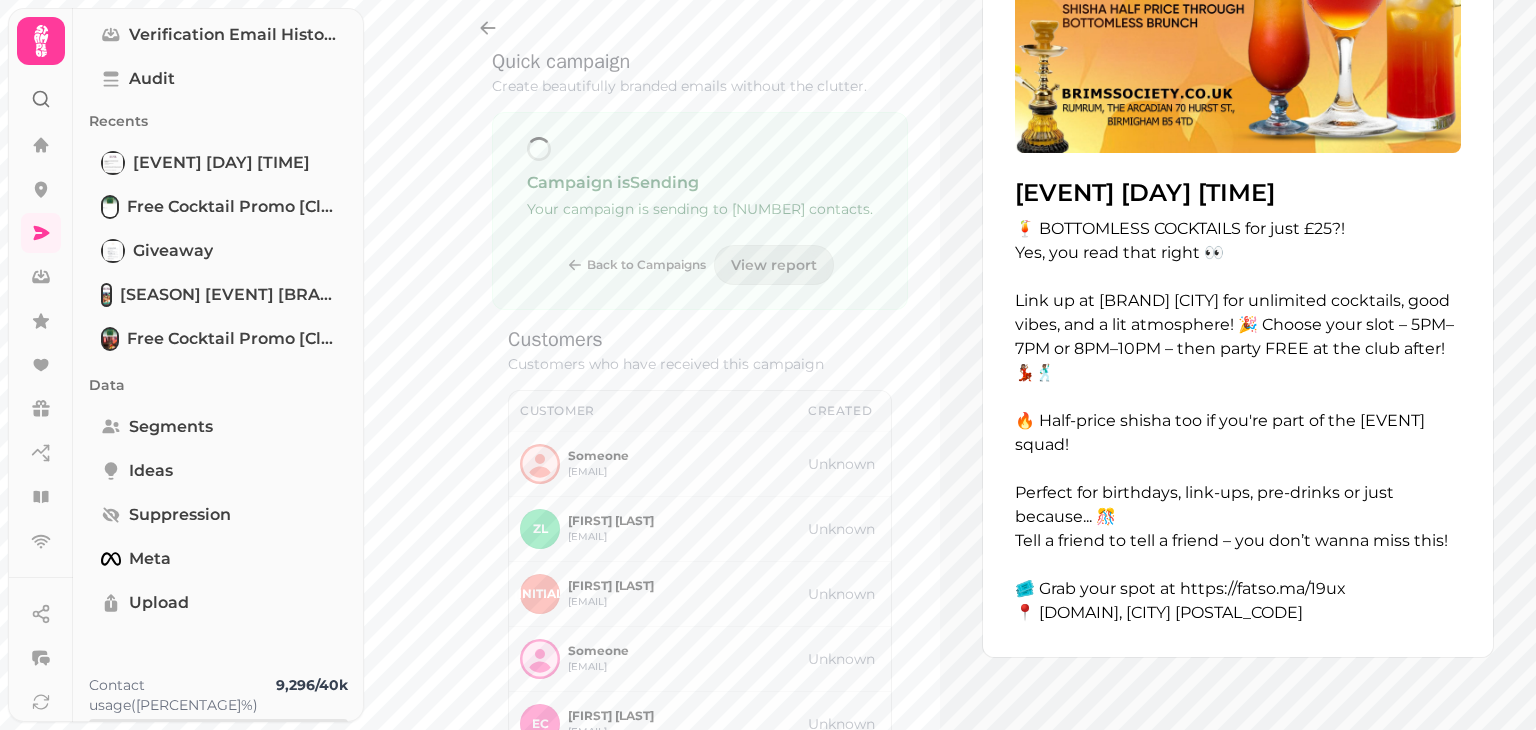 scroll, scrollTop: 0, scrollLeft: 0, axis: both 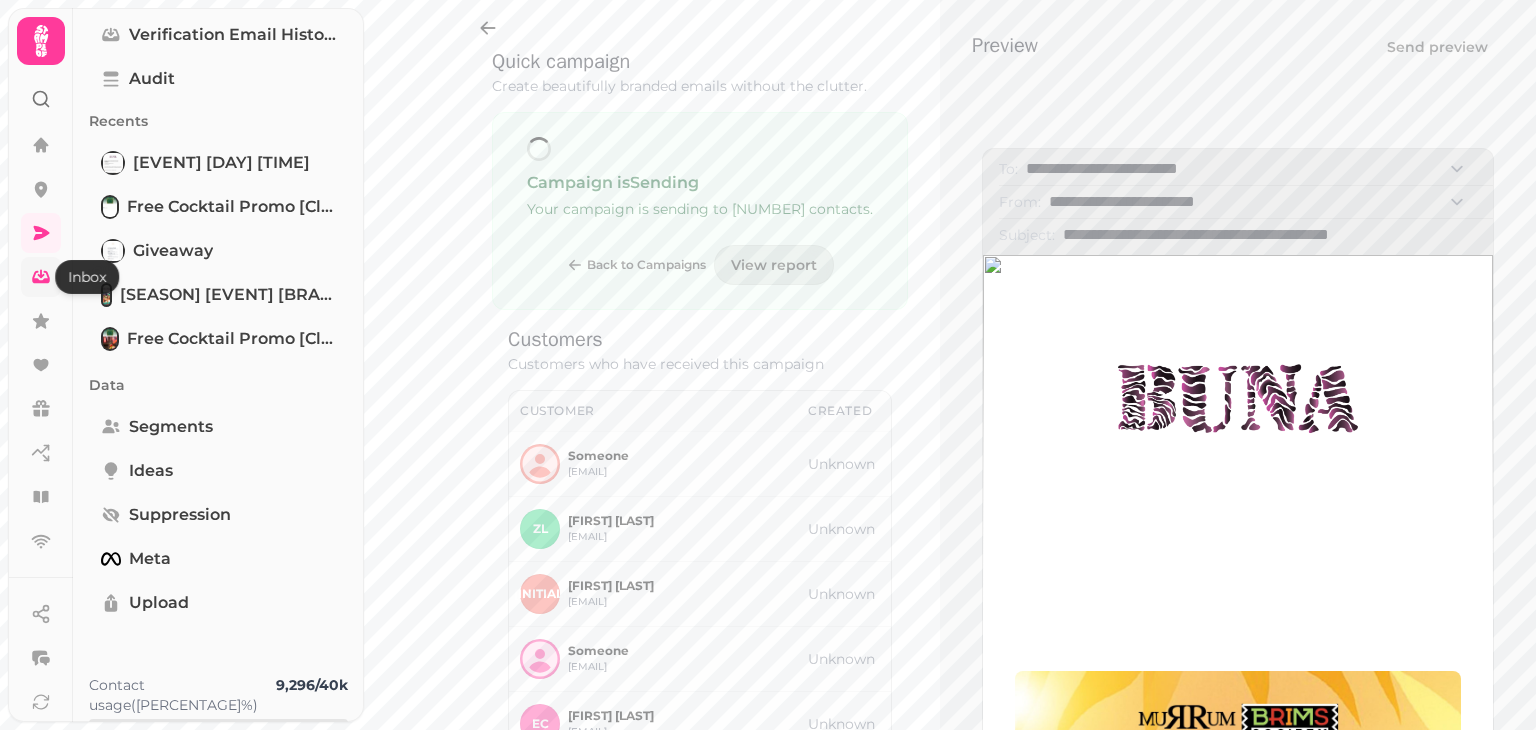 click 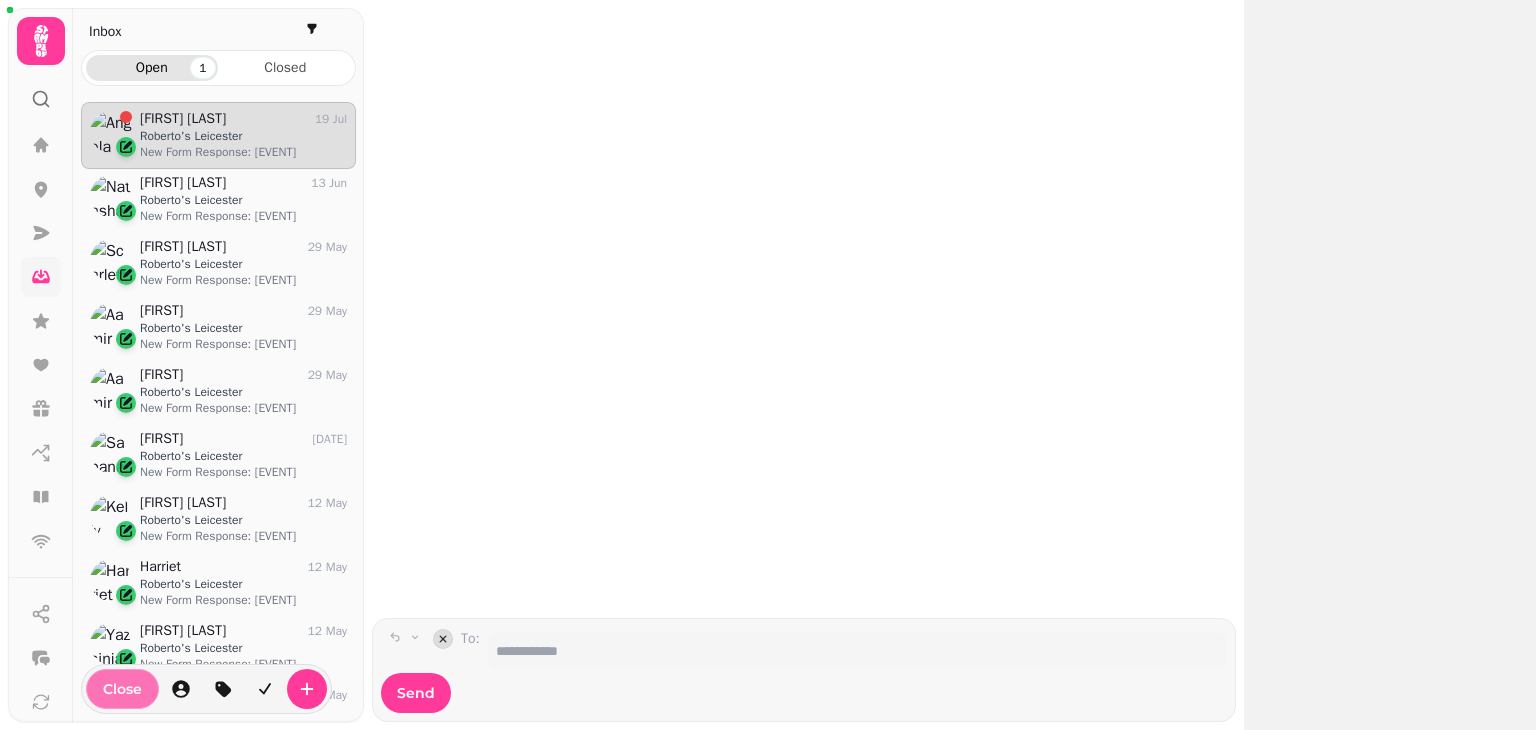 scroll, scrollTop: 16, scrollLeft: 16, axis: both 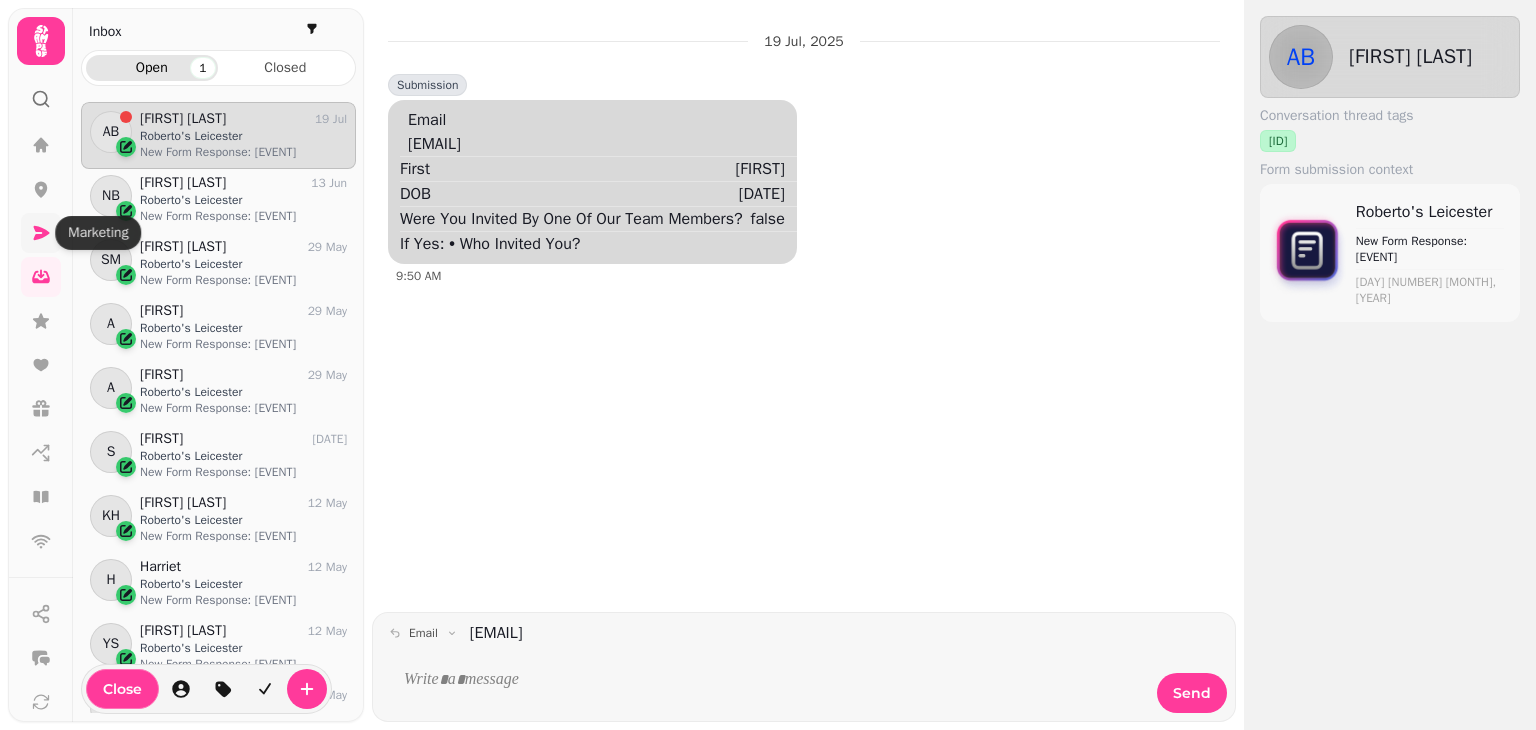 click 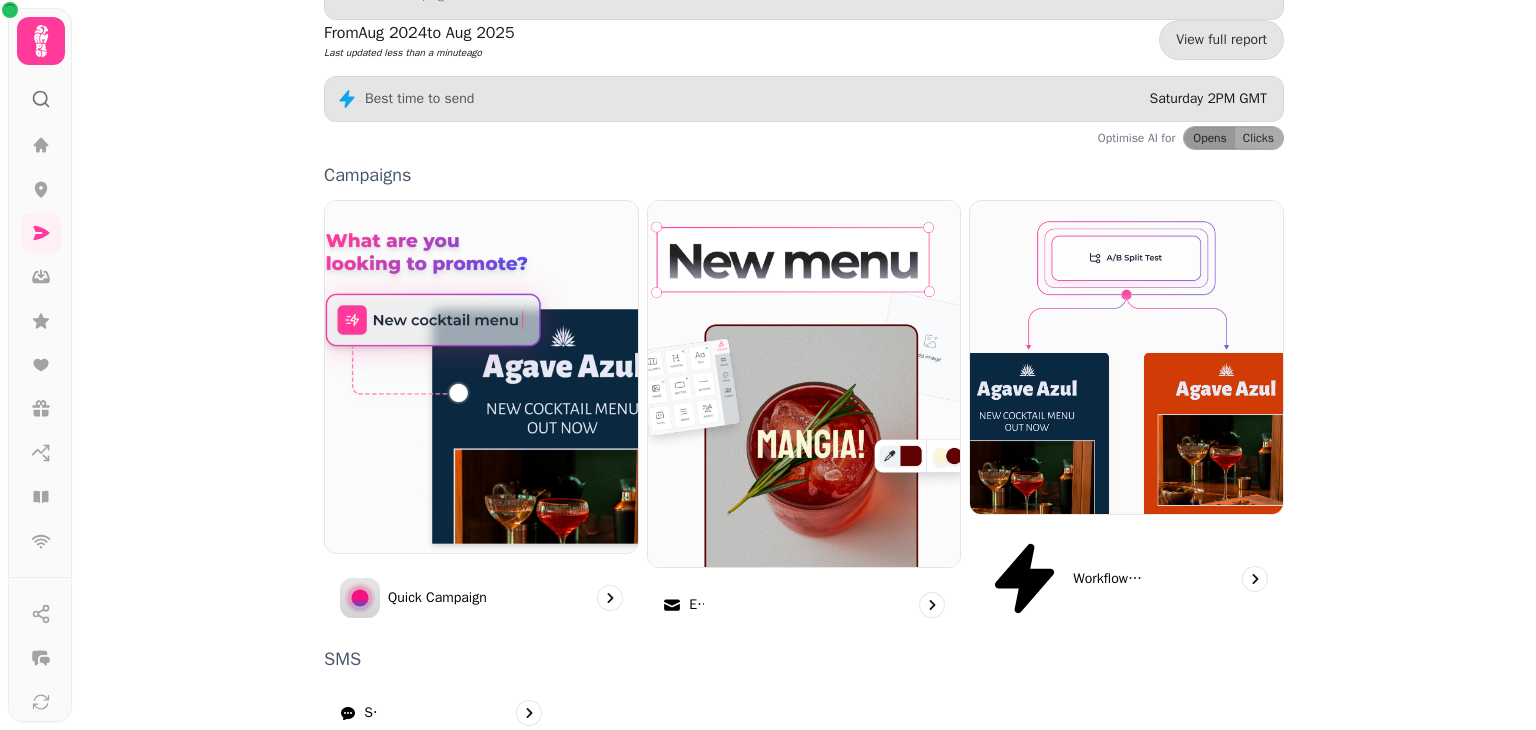 scroll, scrollTop: 516, scrollLeft: 0, axis: vertical 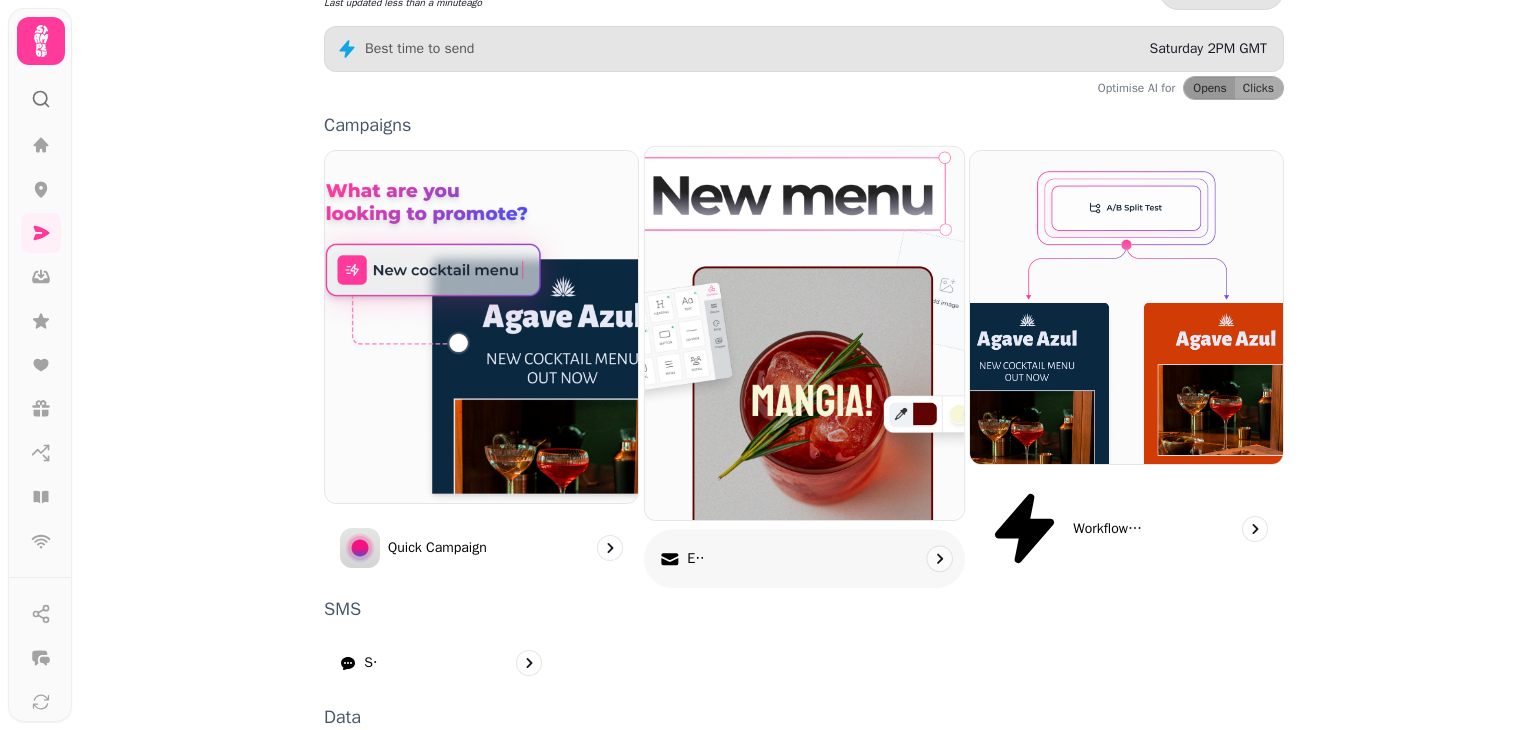 click on "Email" at bounding box center [804, 559] 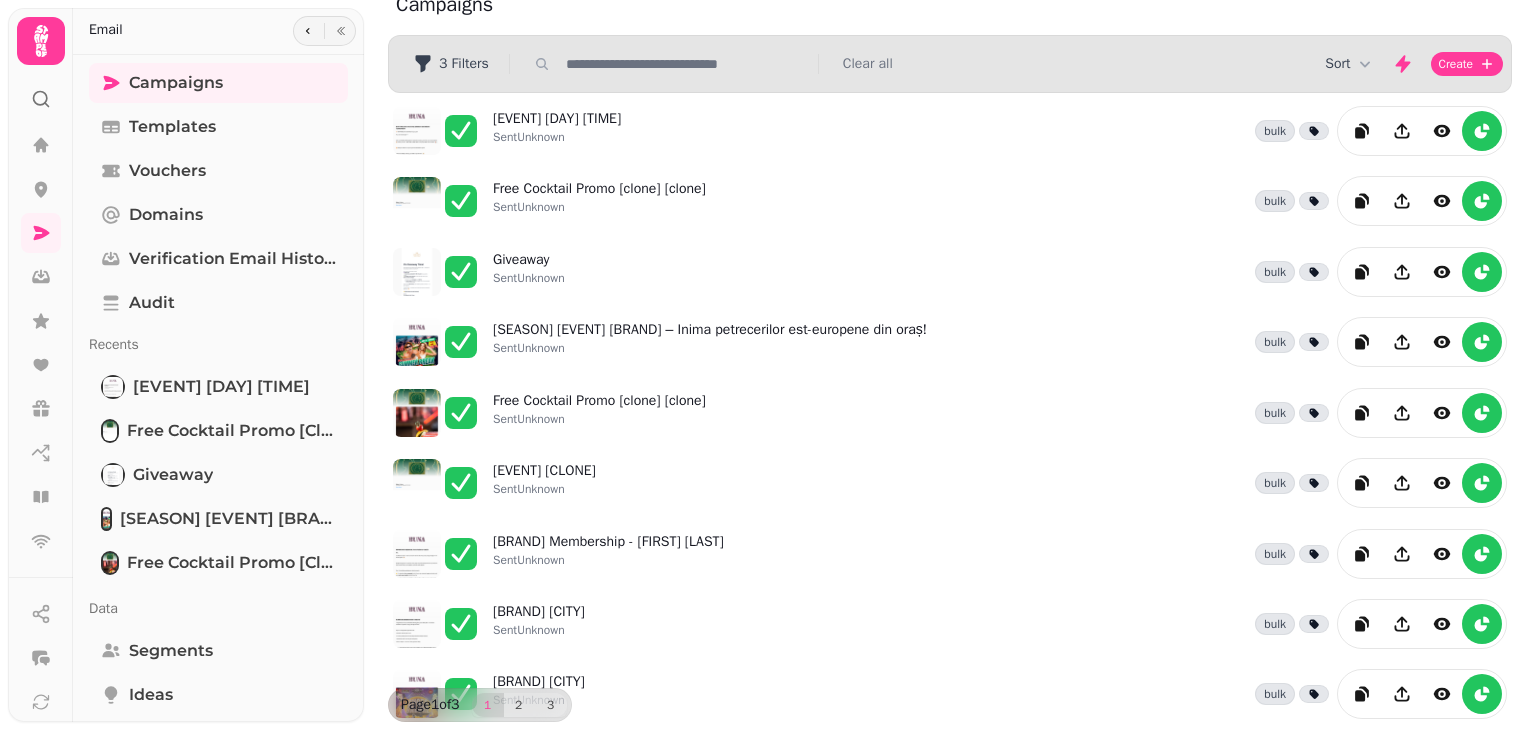 scroll, scrollTop: 0, scrollLeft: 0, axis: both 